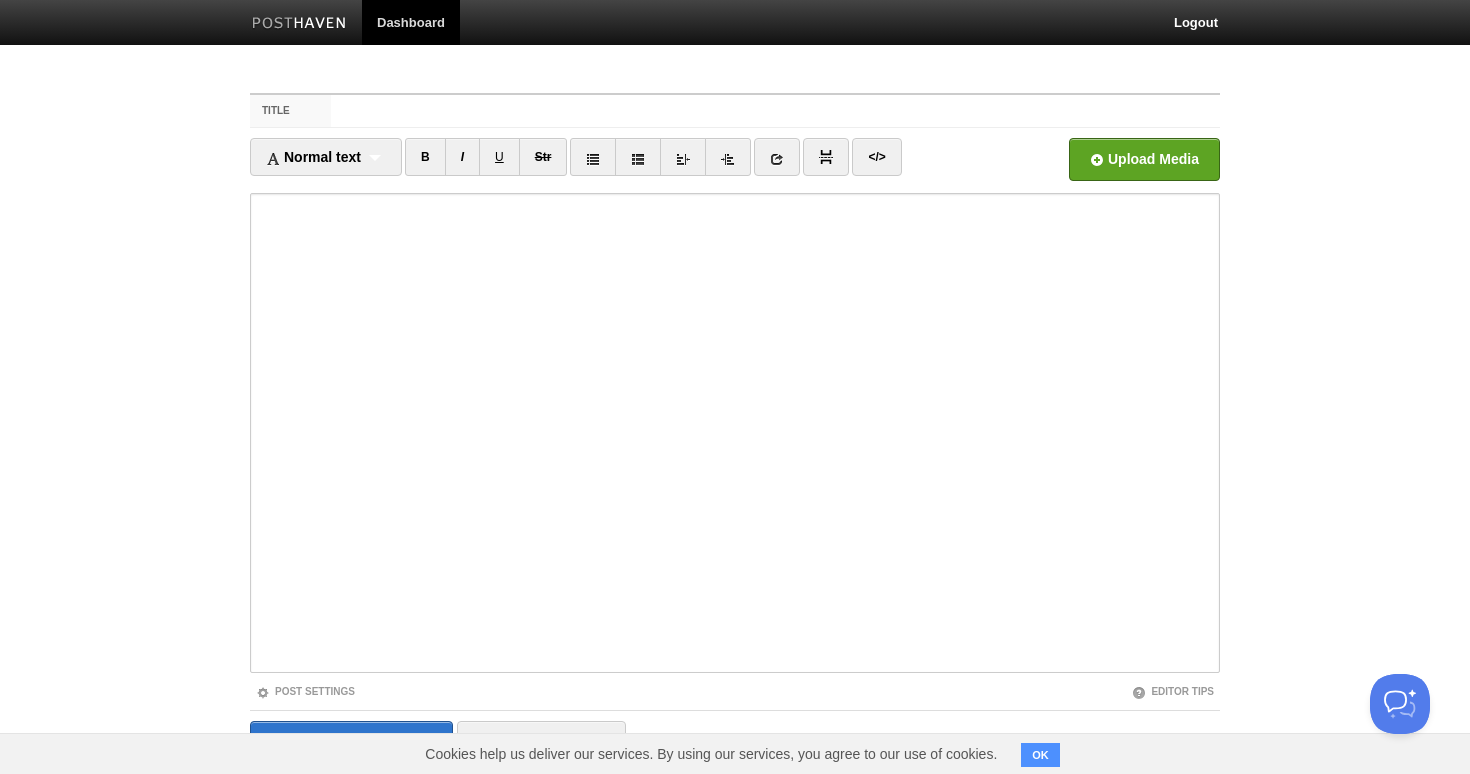 scroll, scrollTop: 71, scrollLeft: 0, axis: vertical 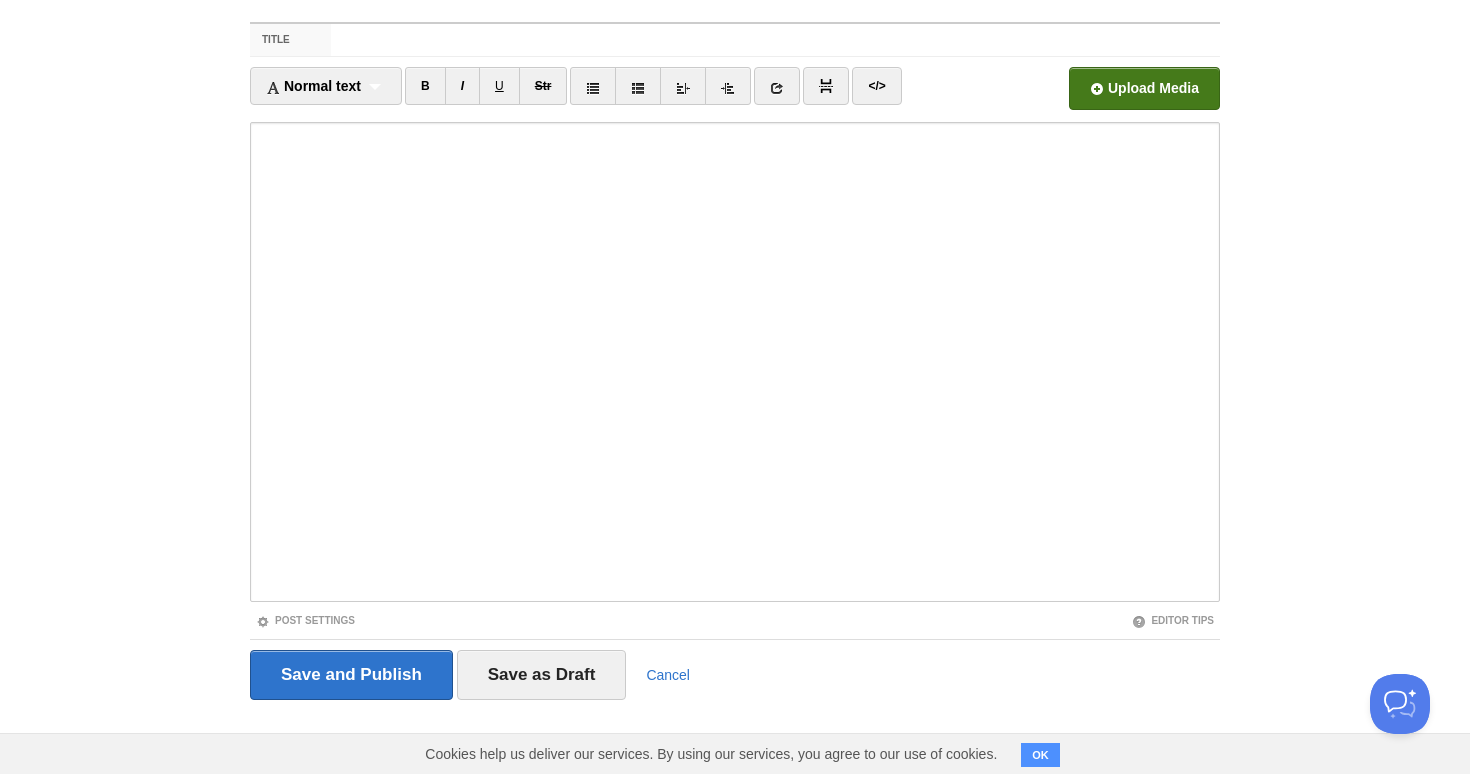 click at bounding box center (541, 94) 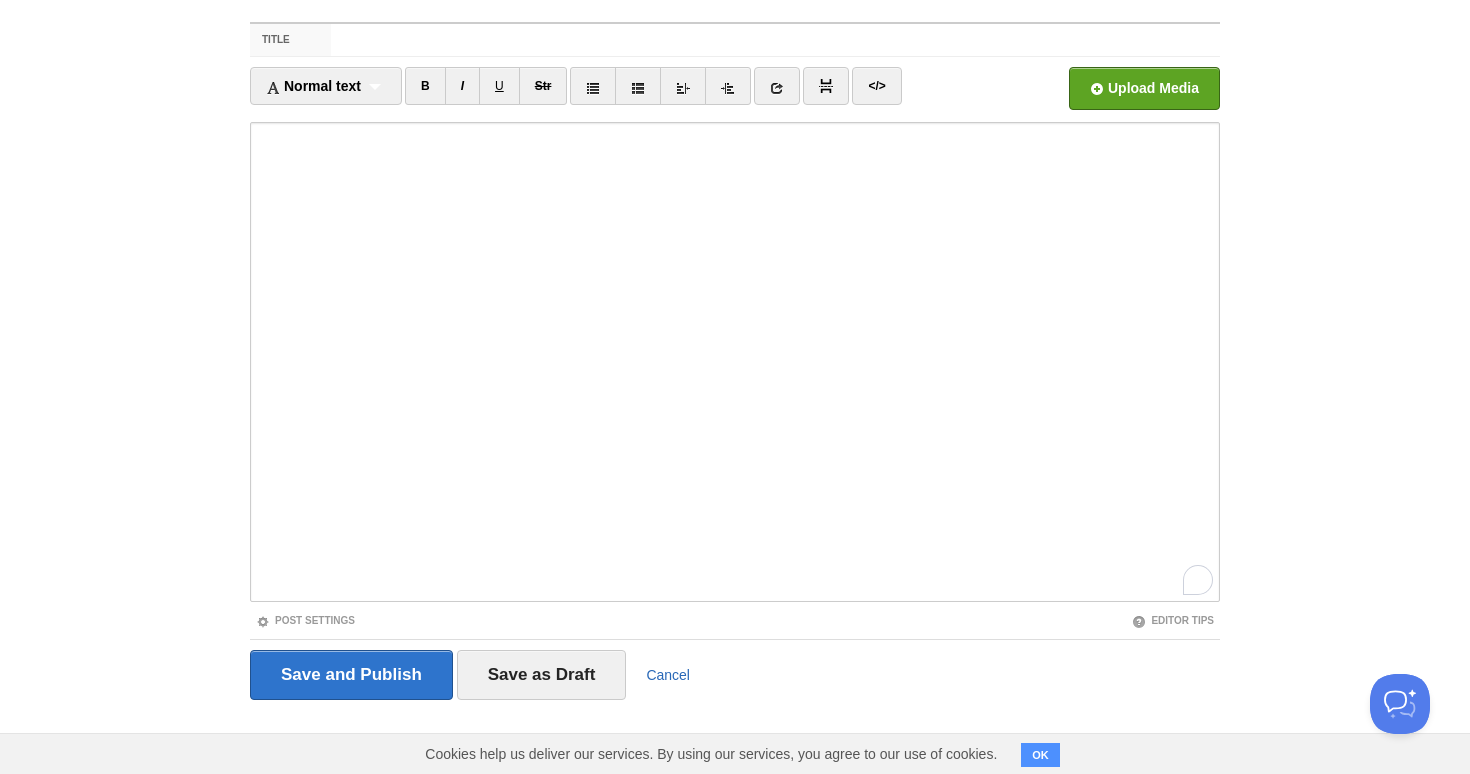click on "Cancel" at bounding box center (668, 675) 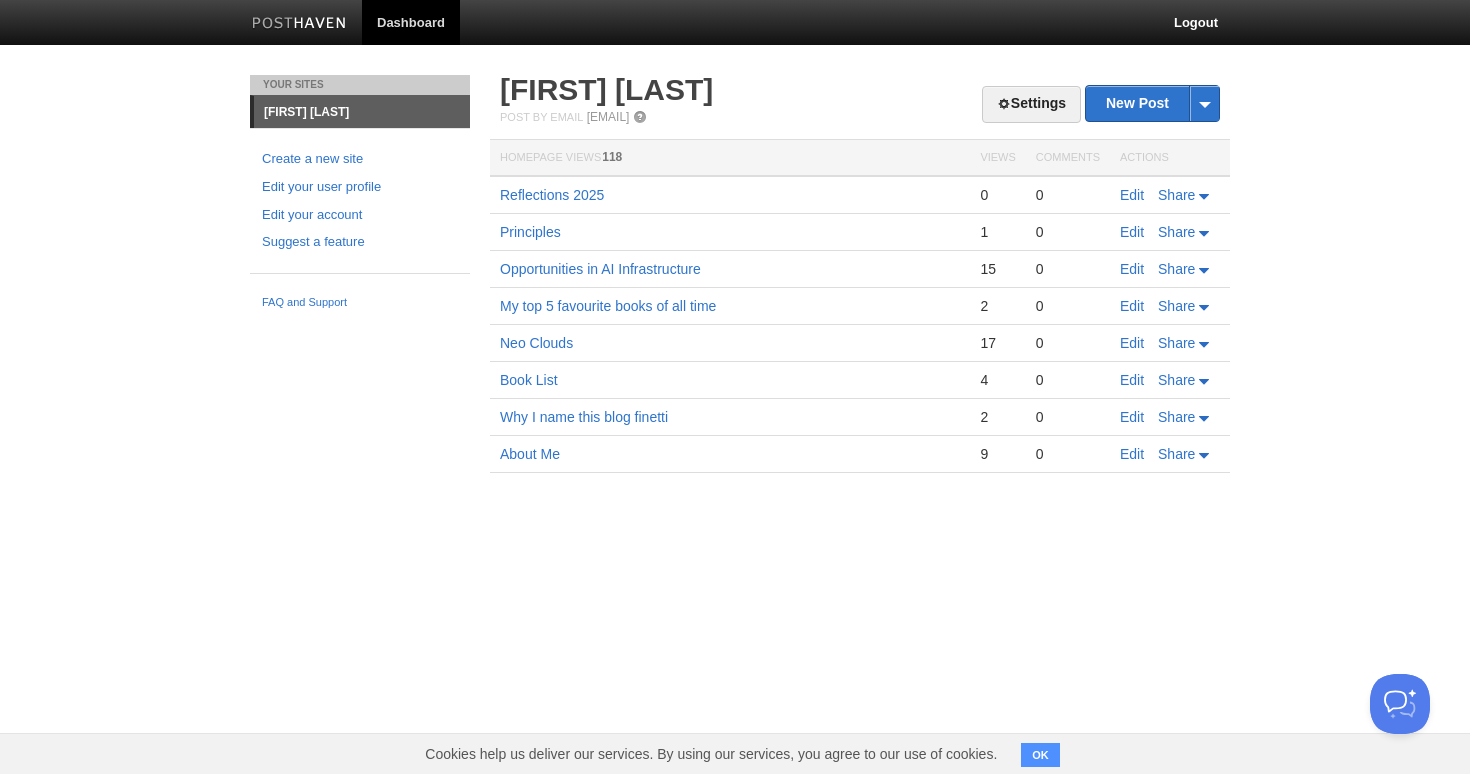 scroll, scrollTop: 0, scrollLeft: 0, axis: both 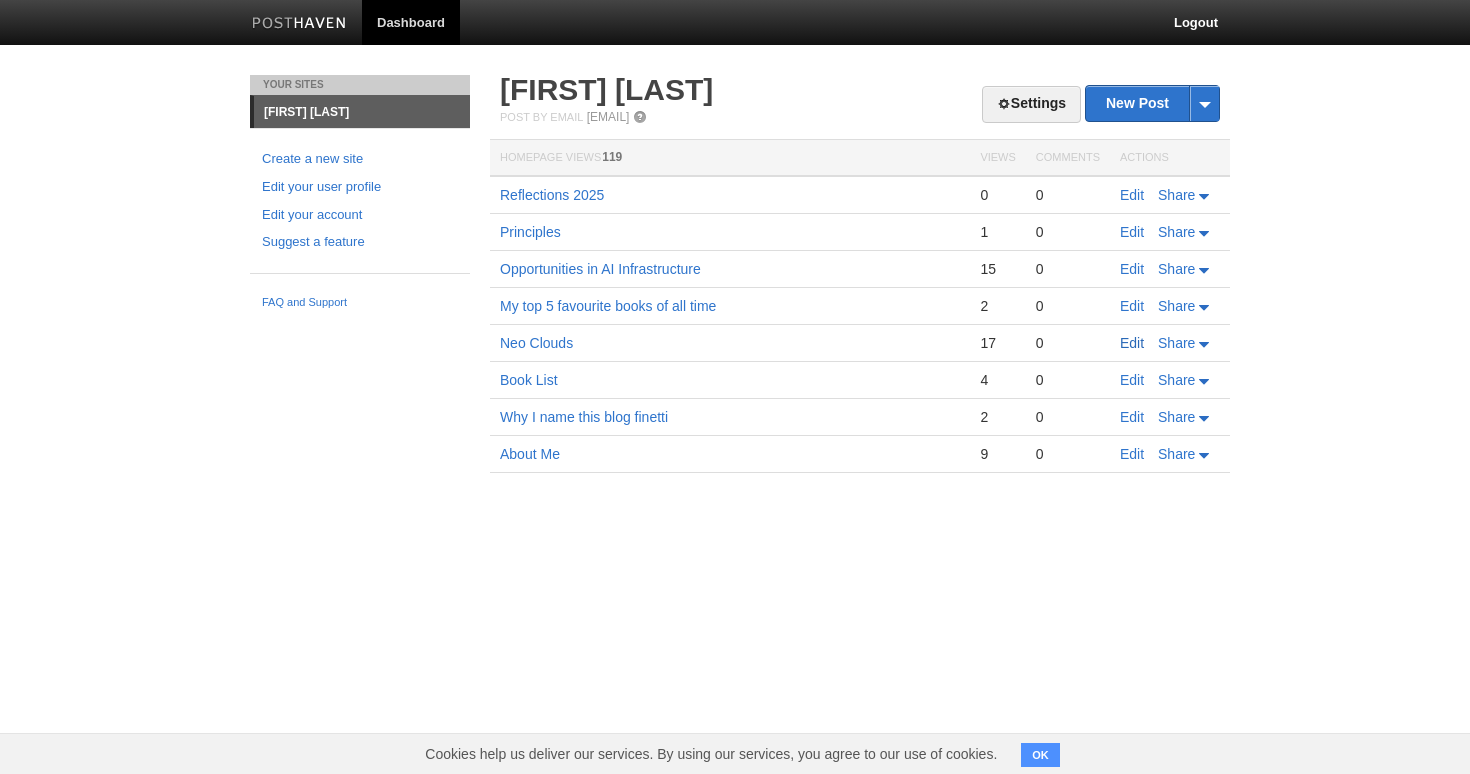 click on "Edit" at bounding box center (1132, 343) 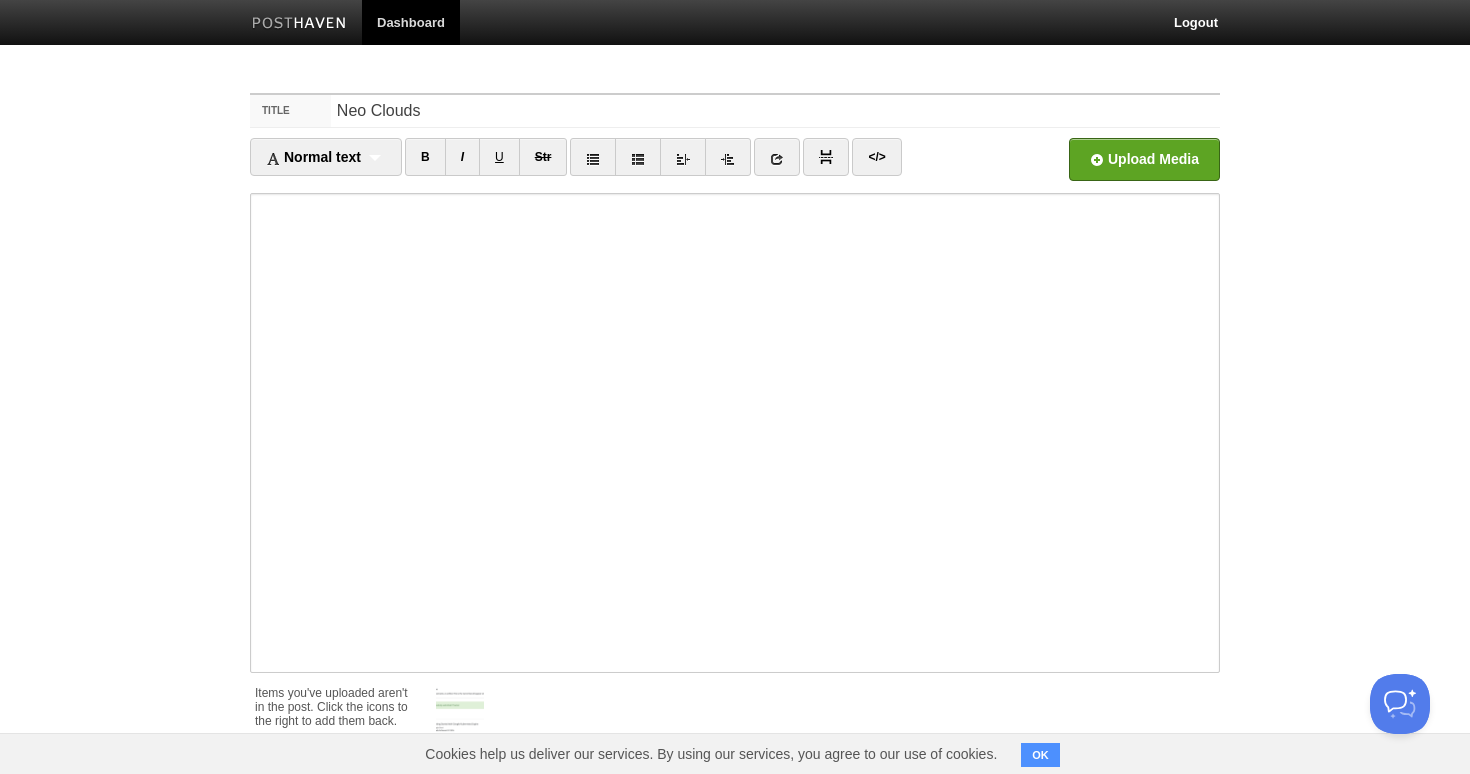 scroll, scrollTop: 0, scrollLeft: 0, axis: both 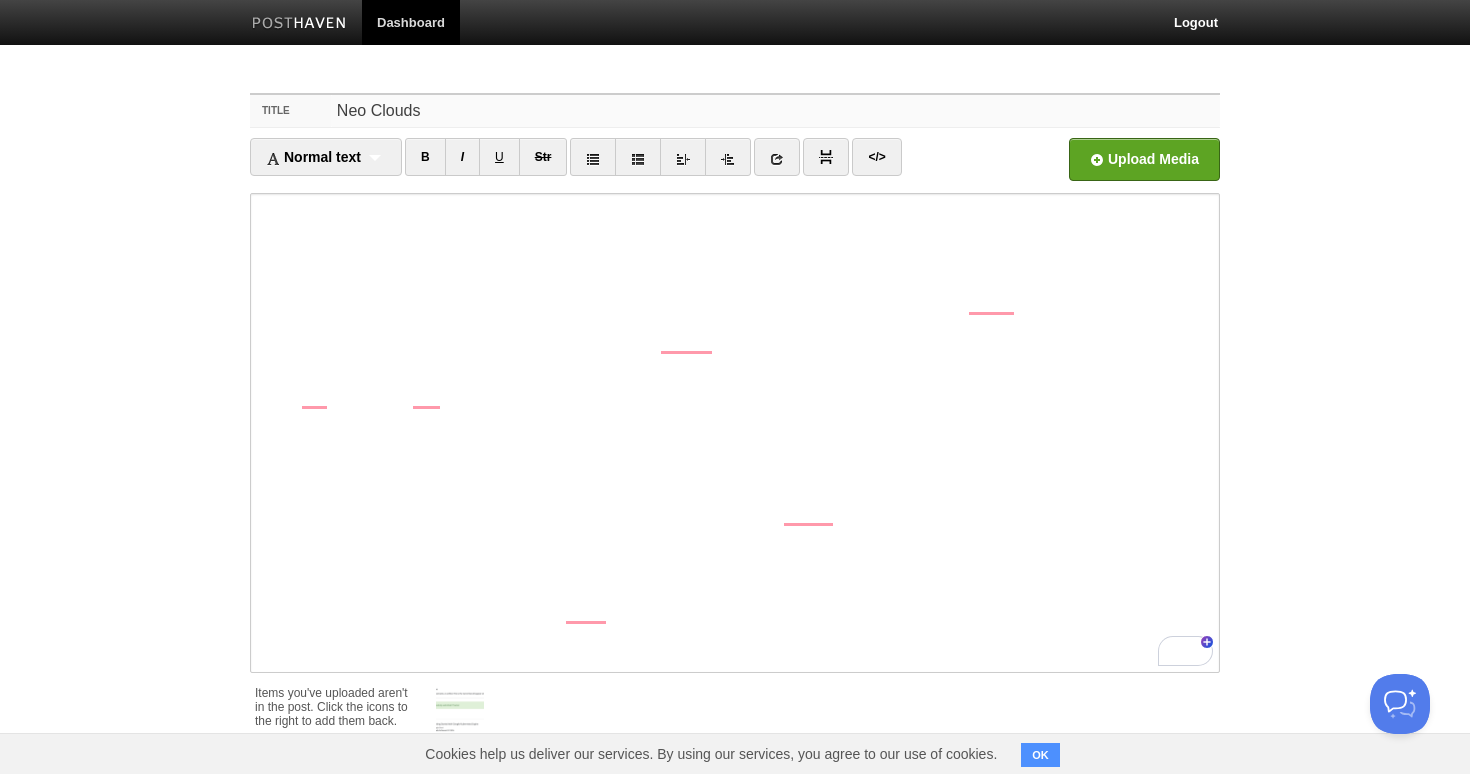 drag, startPoint x: 365, startPoint y: 113, endPoint x: 274, endPoint y: 113, distance: 91 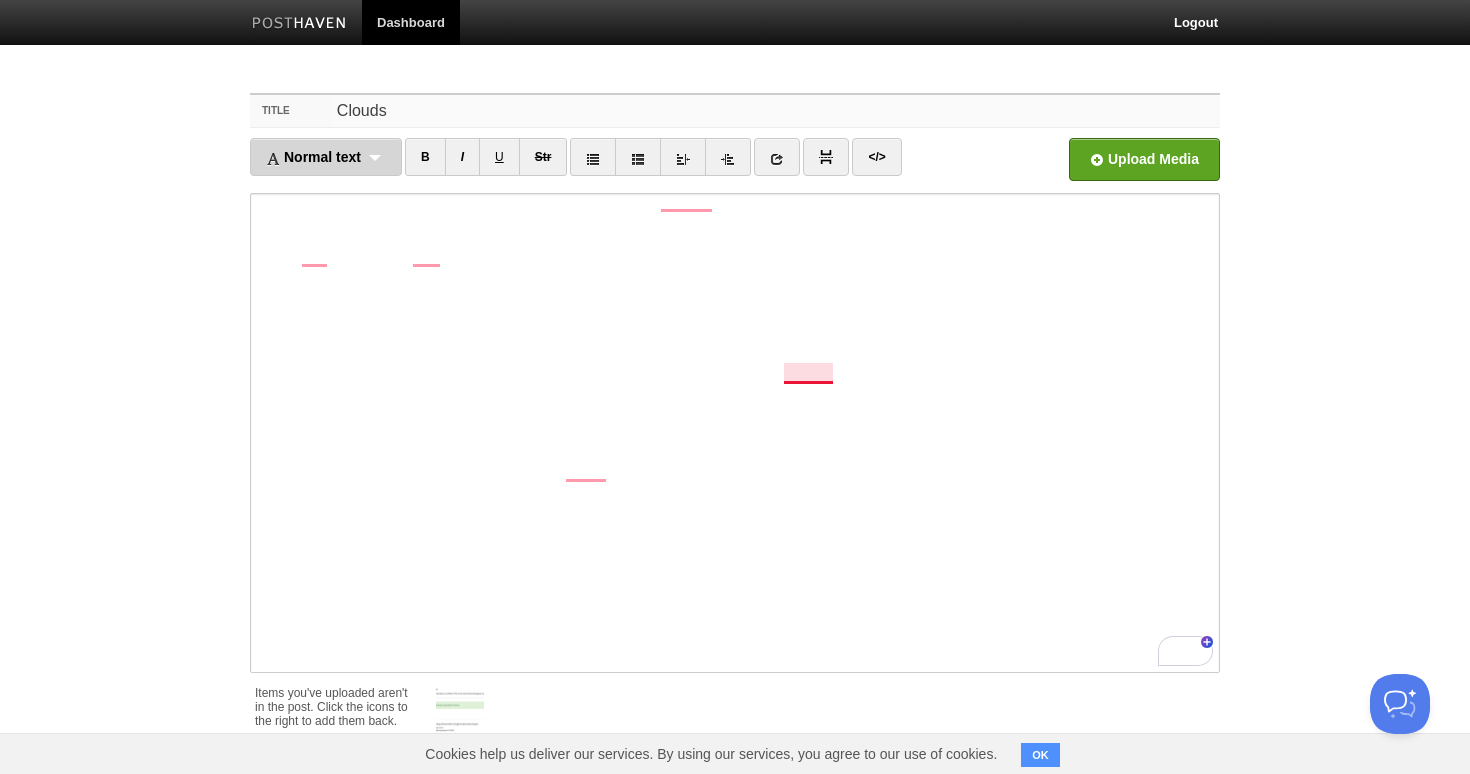 type on "Clouds" 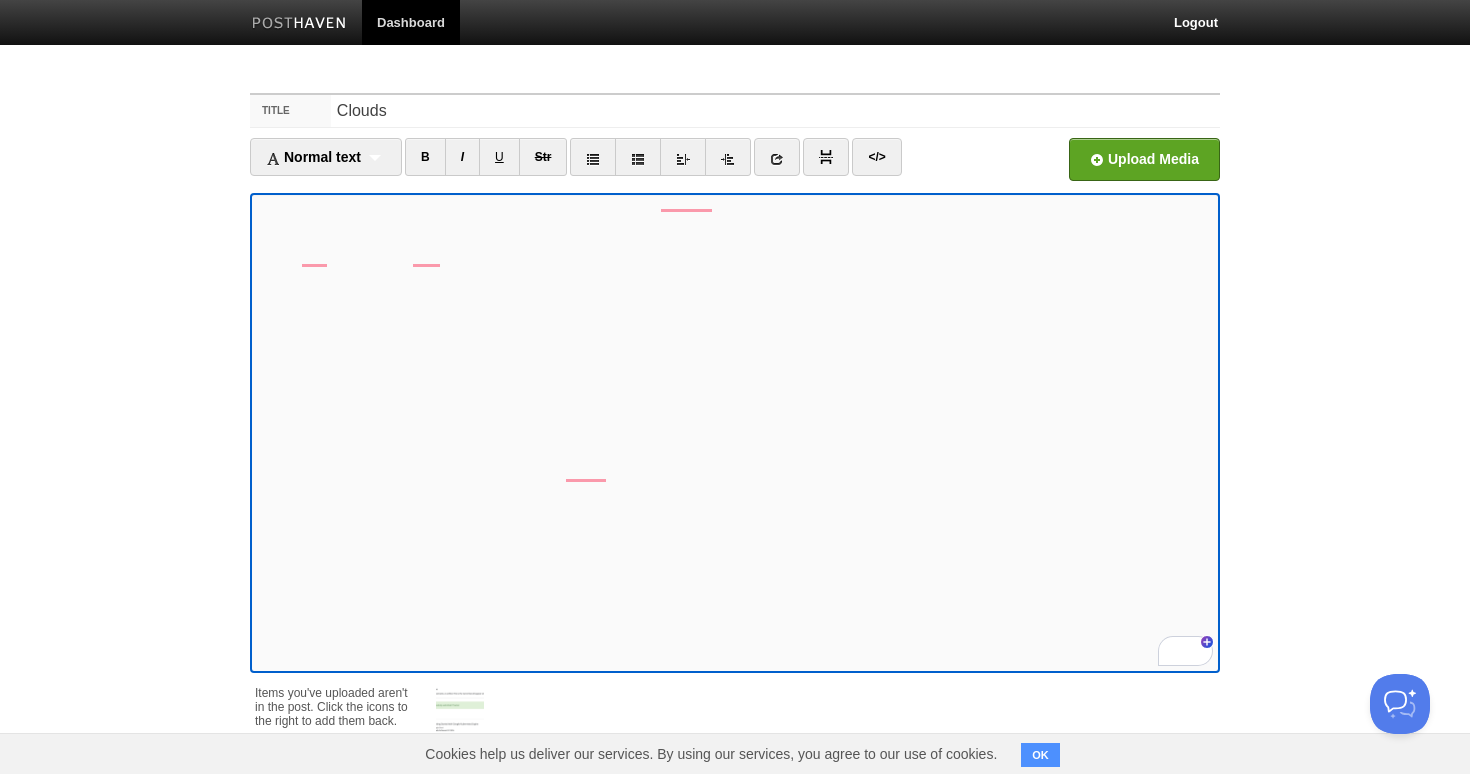scroll, scrollTop: 81, scrollLeft: 0, axis: vertical 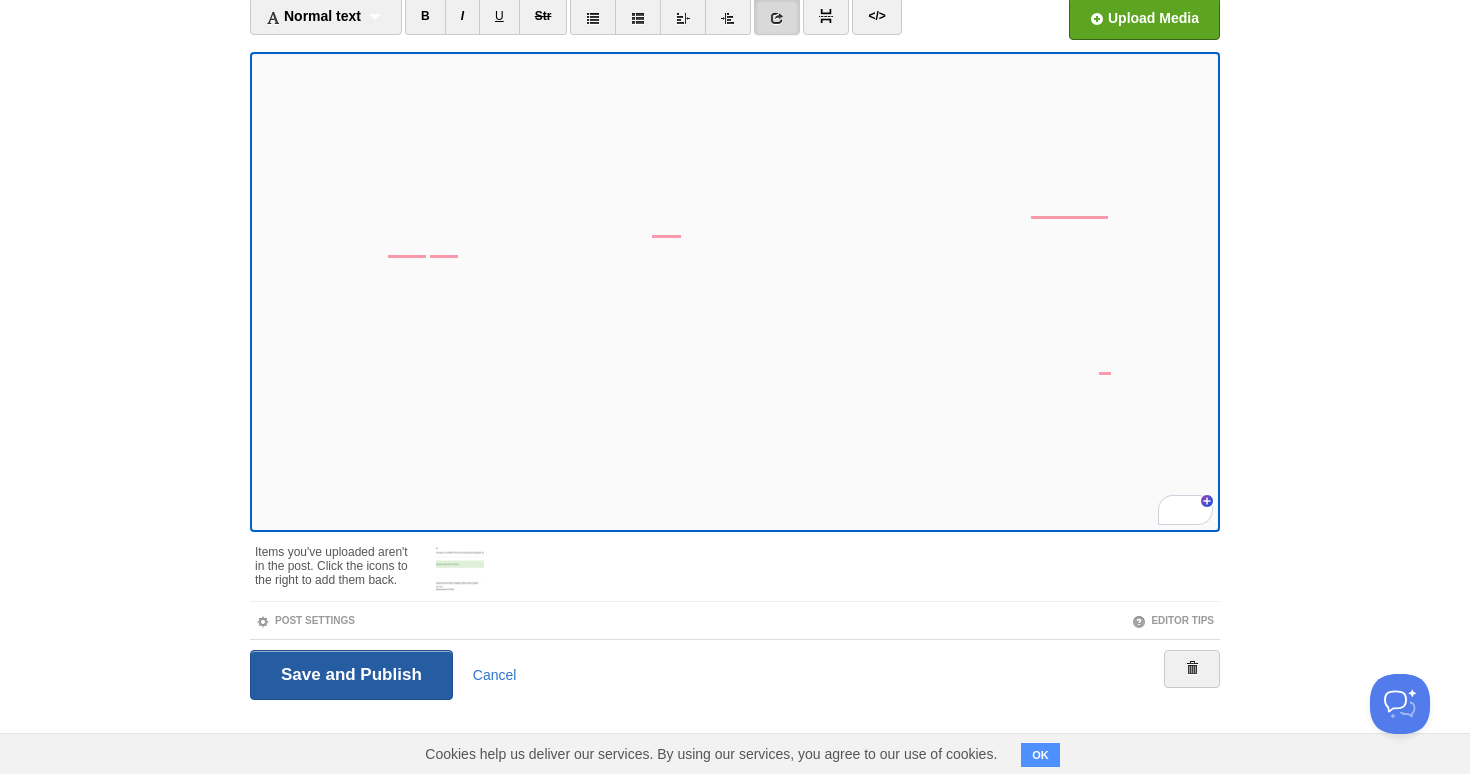 click on "Save and Publish" at bounding box center (351, 675) 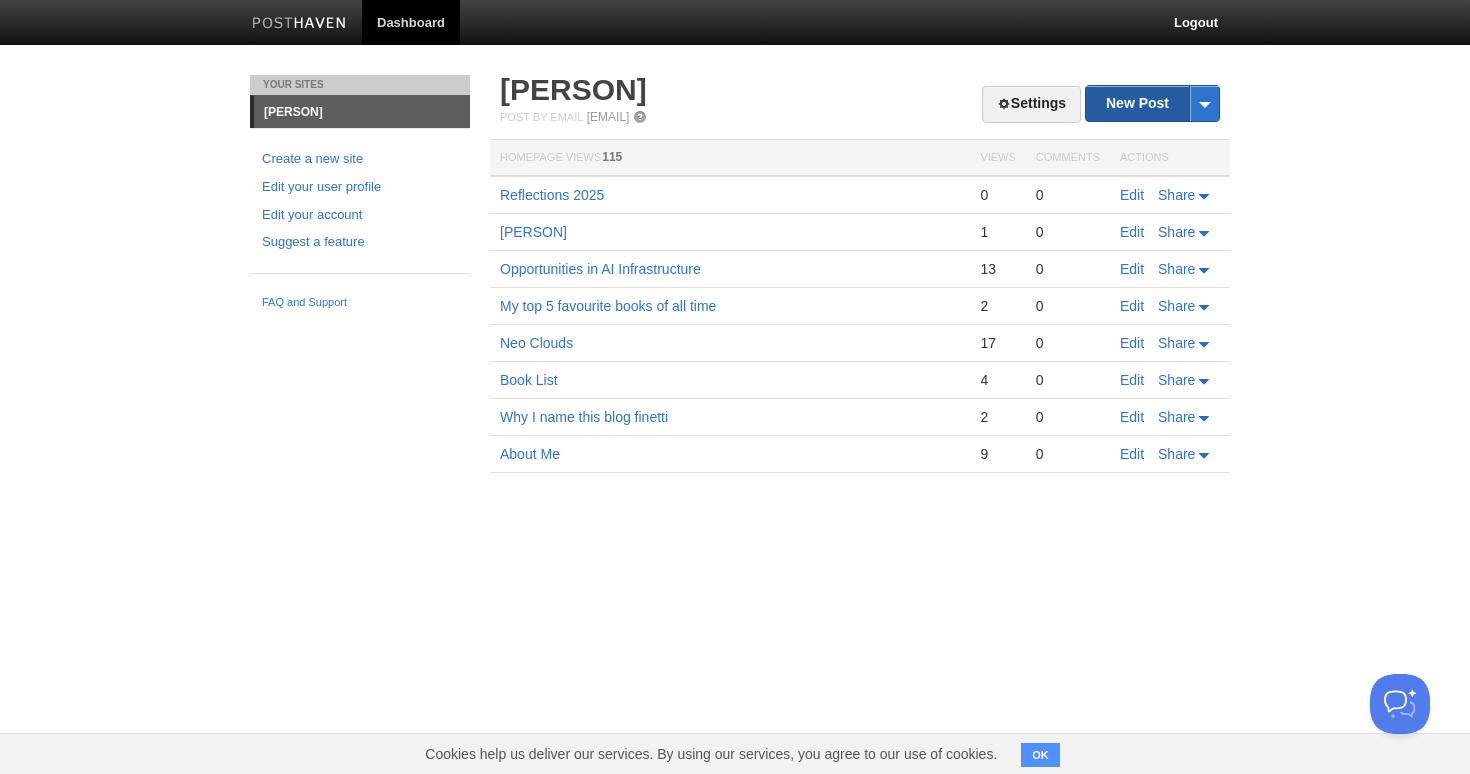 scroll, scrollTop: 0, scrollLeft: 0, axis: both 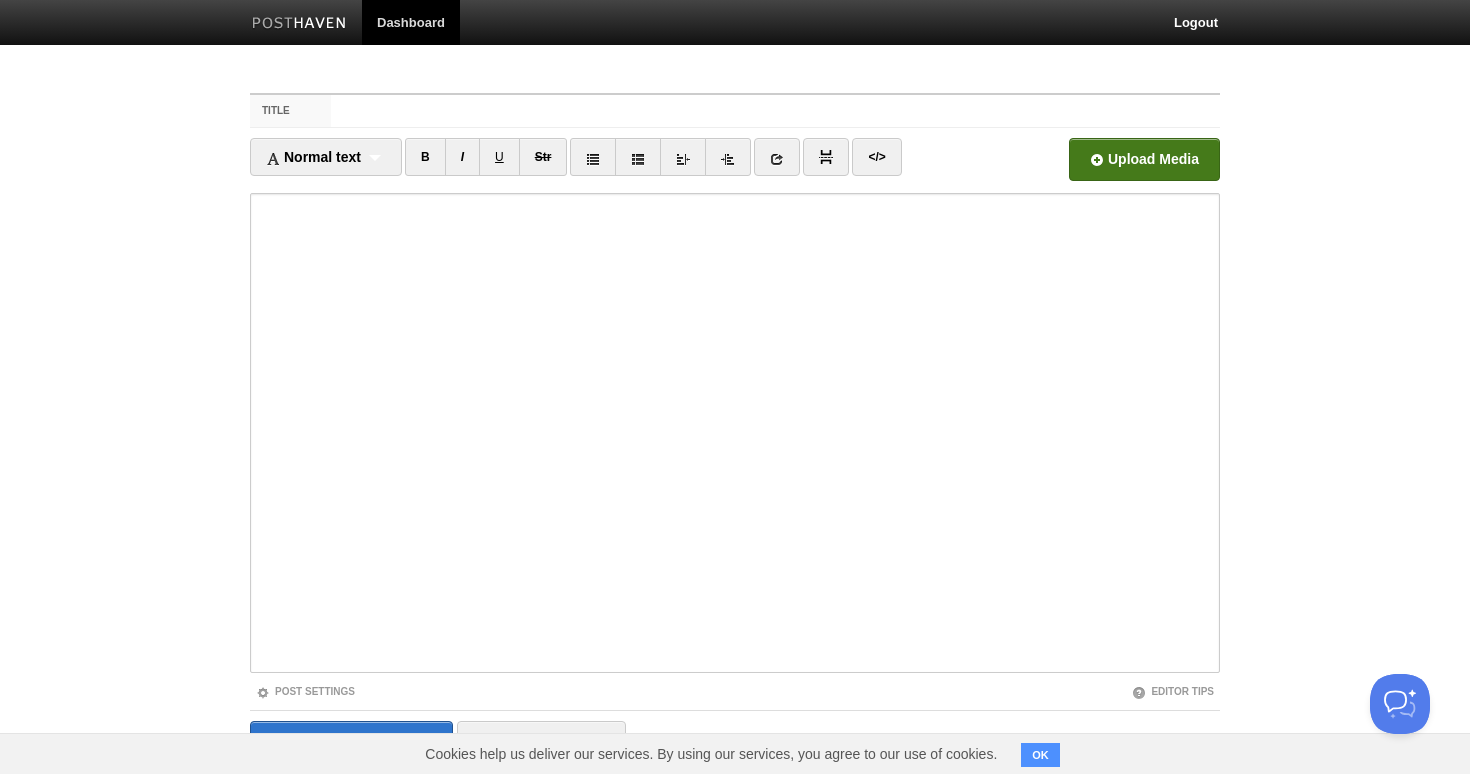click at bounding box center (541, 165) 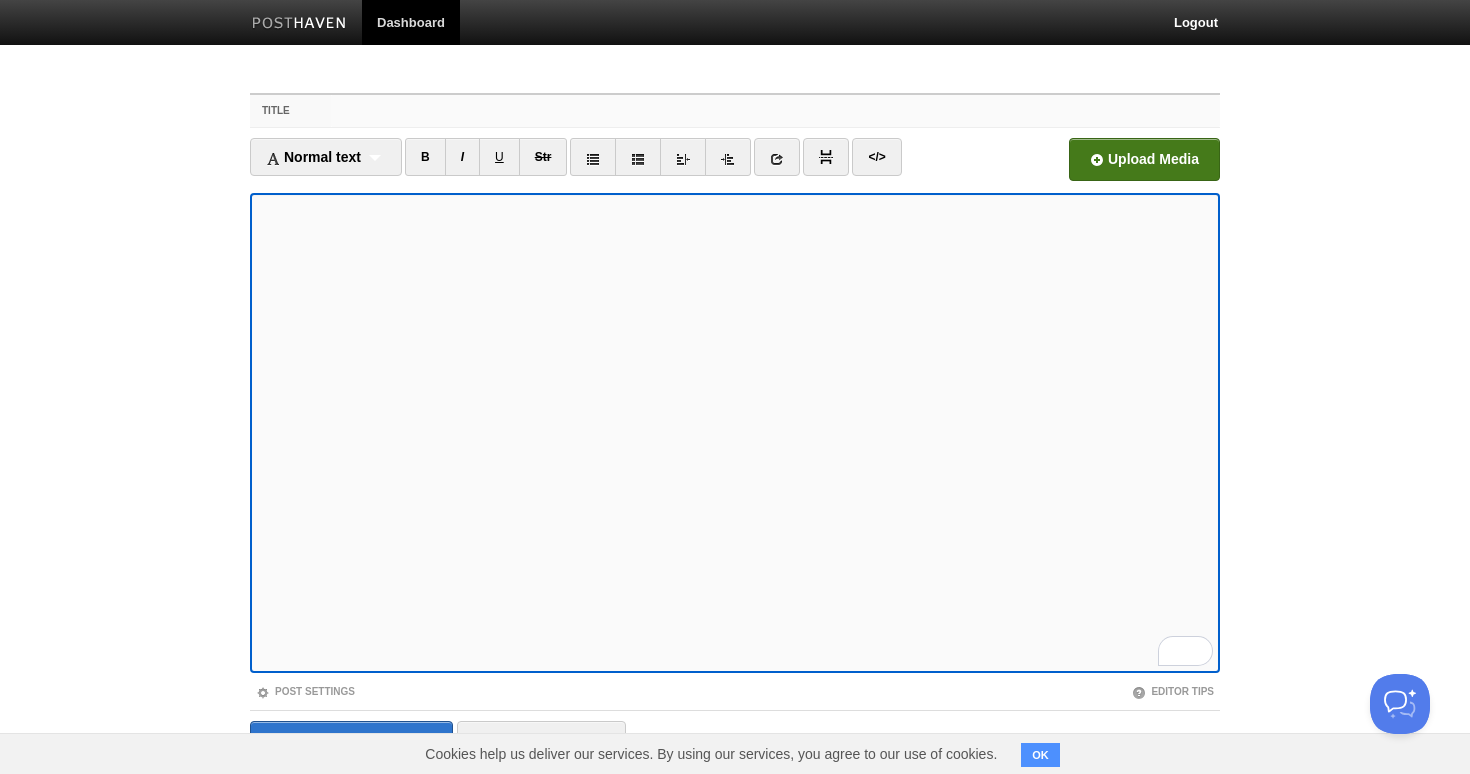 click on "Title" at bounding box center (775, 111) 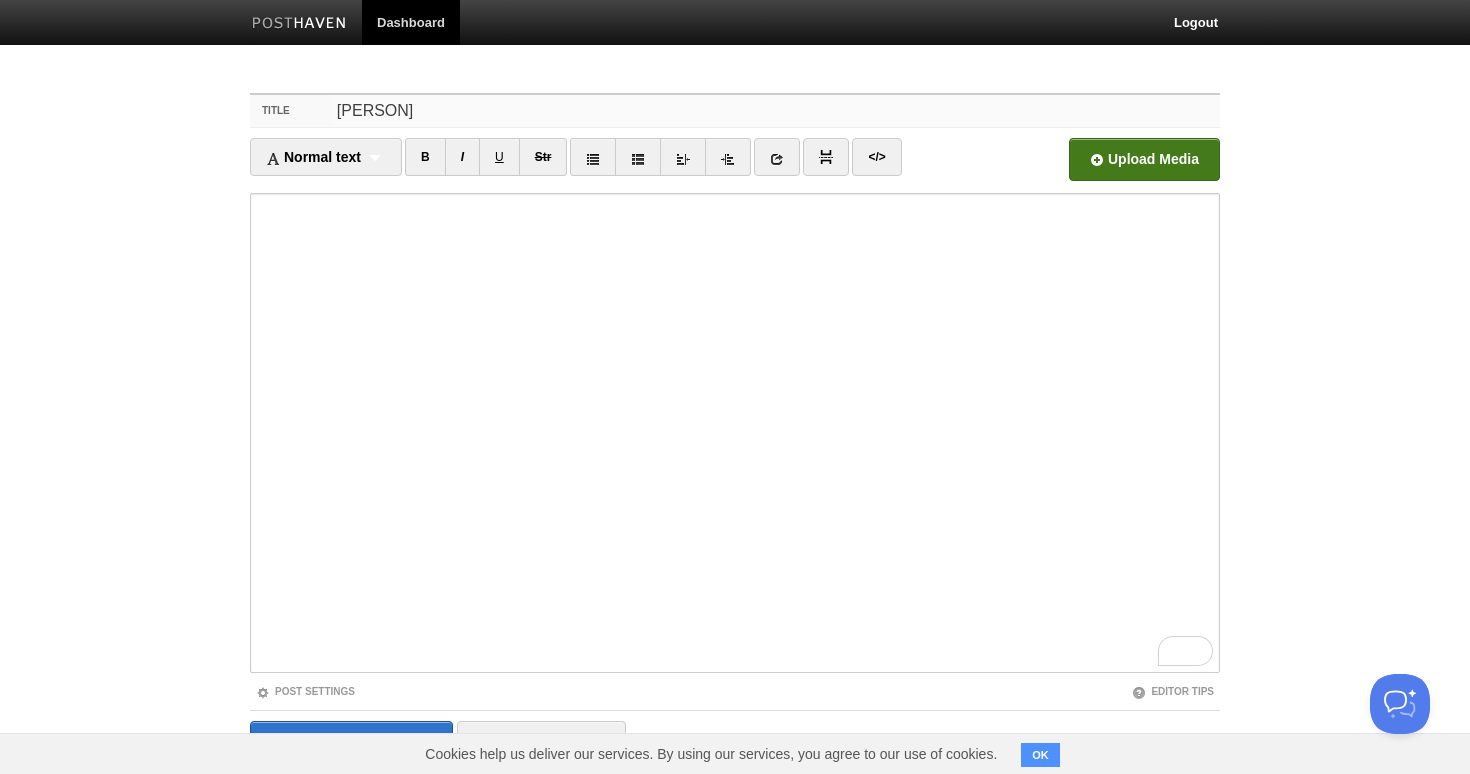 type on "G" 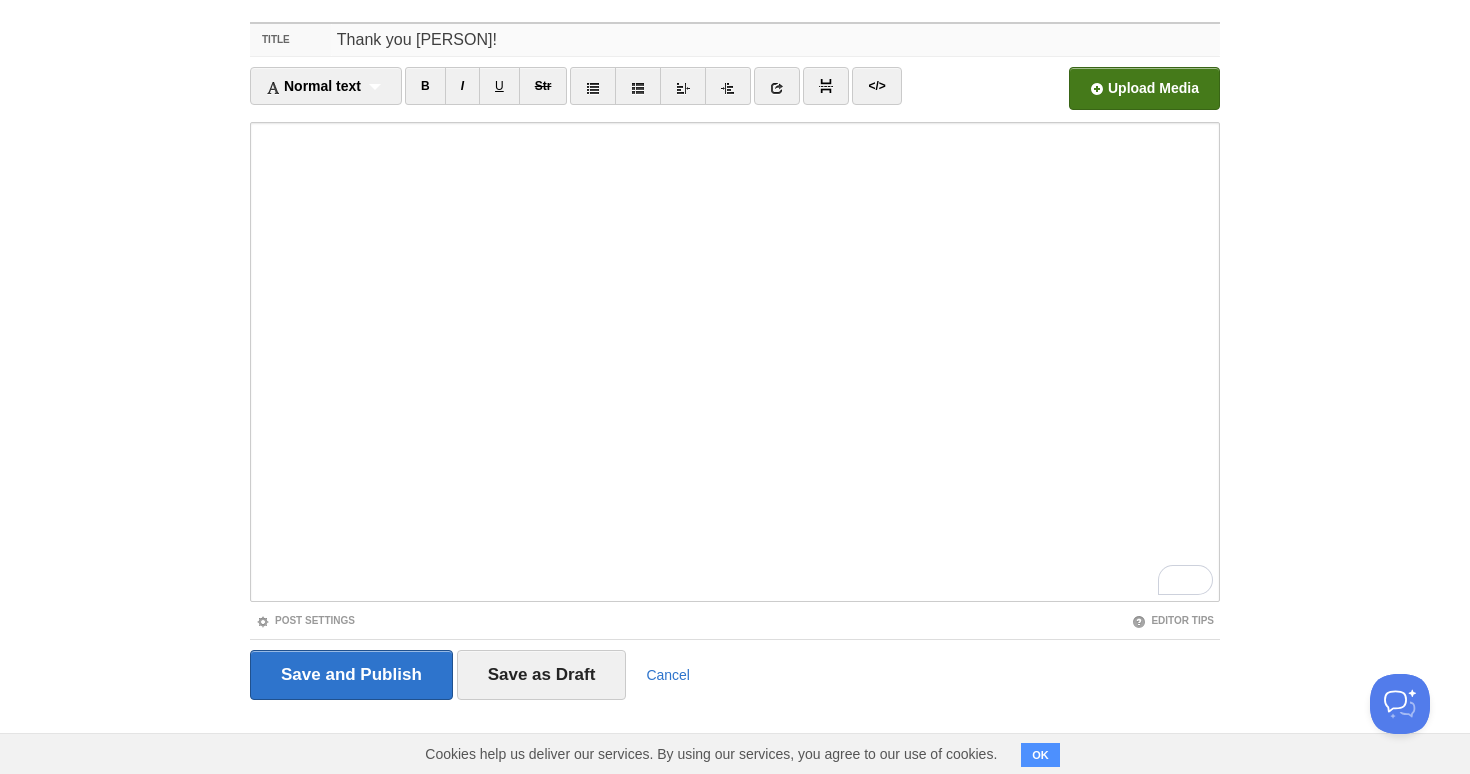 scroll, scrollTop: 0, scrollLeft: 0, axis: both 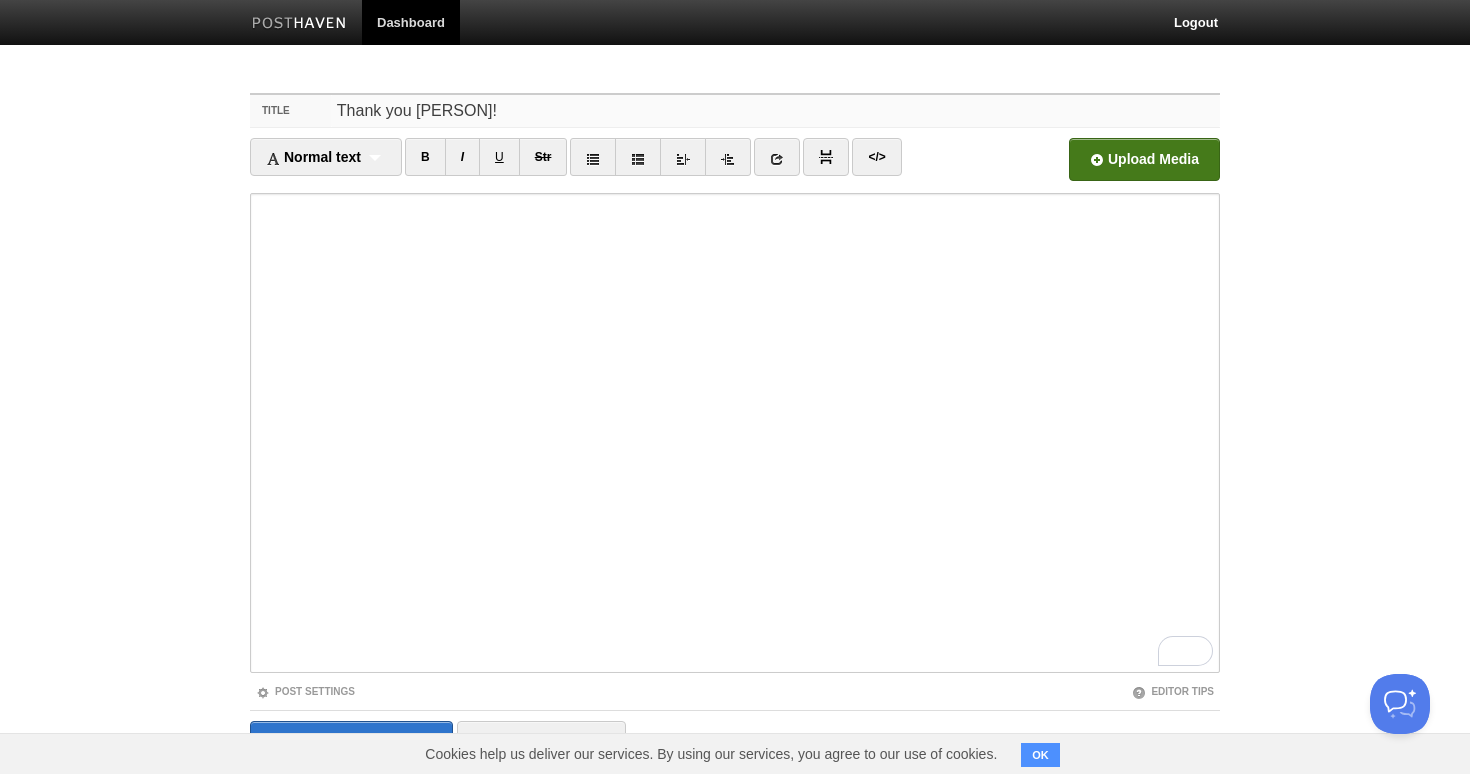 type on "Thank you Boss" 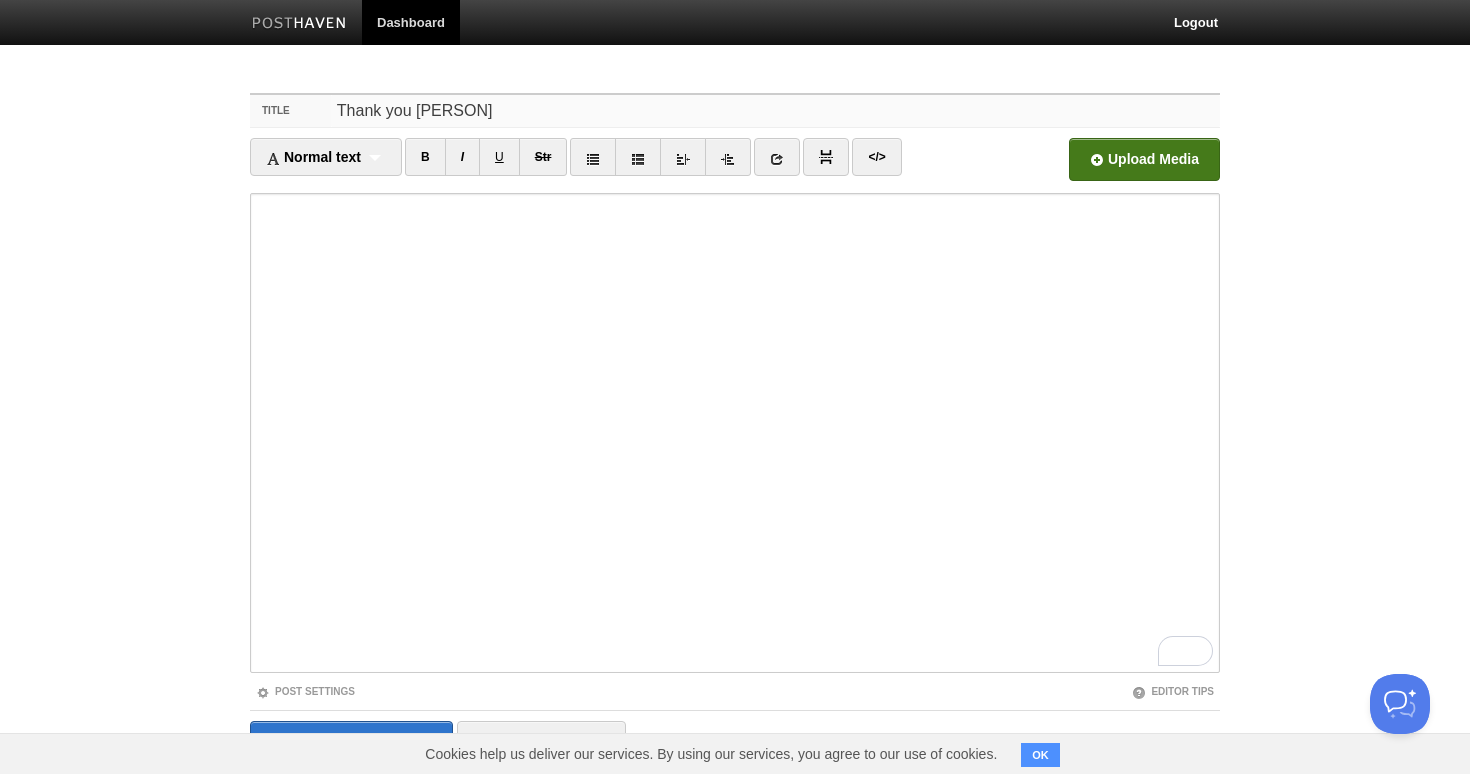 drag, startPoint x: 445, startPoint y: 113, endPoint x: 308, endPoint y: 99, distance: 137.71347 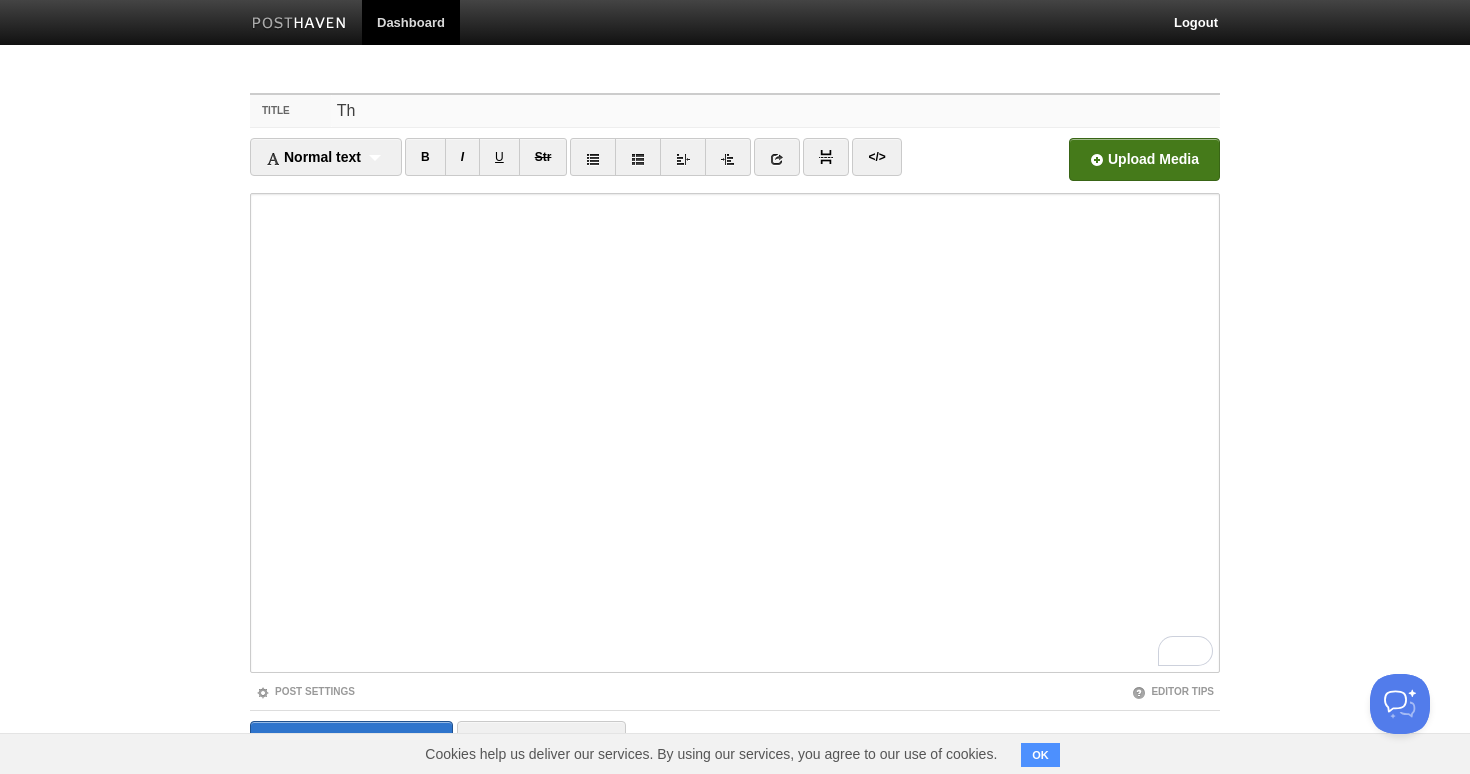 type on "T" 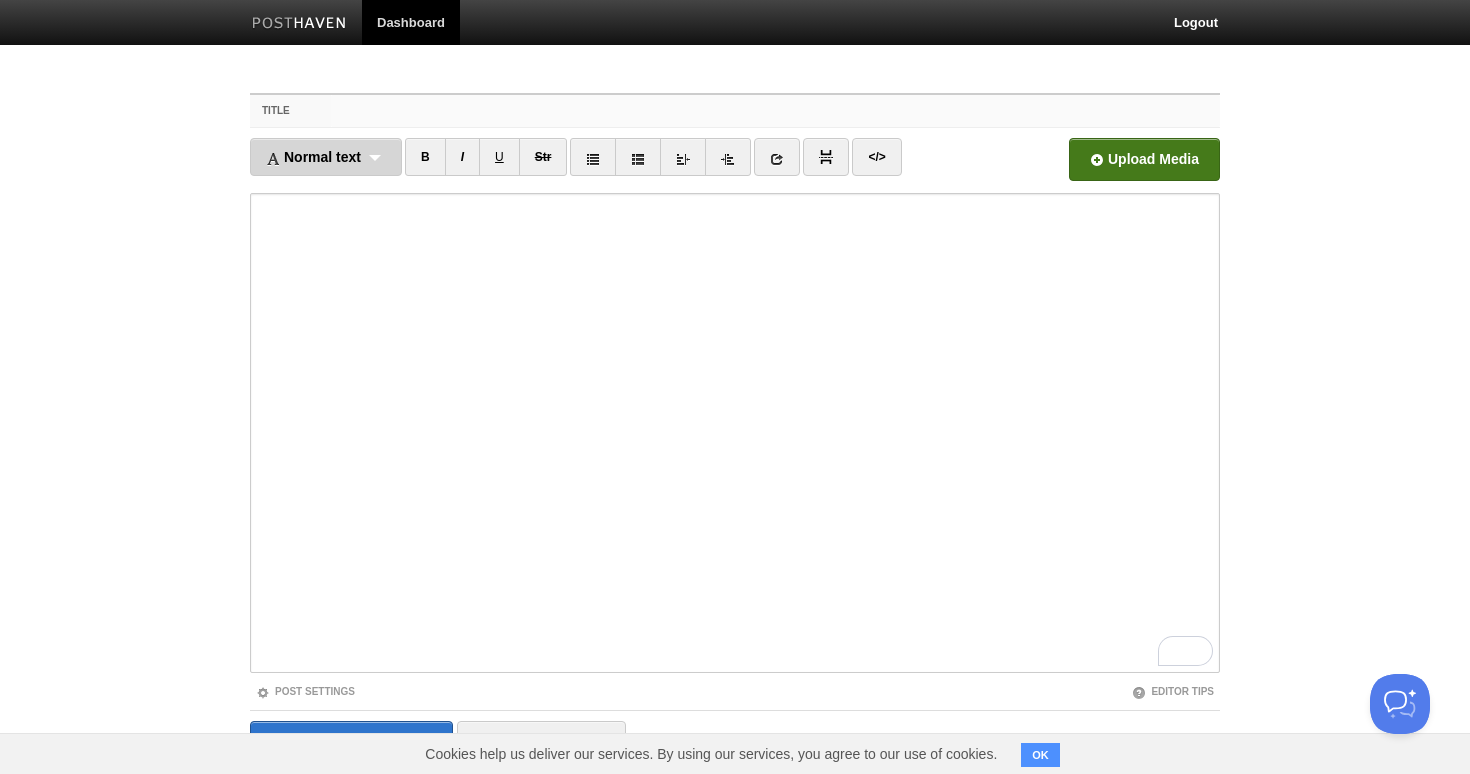 scroll, scrollTop: 71, scrollLeft: 0, axis: vertical 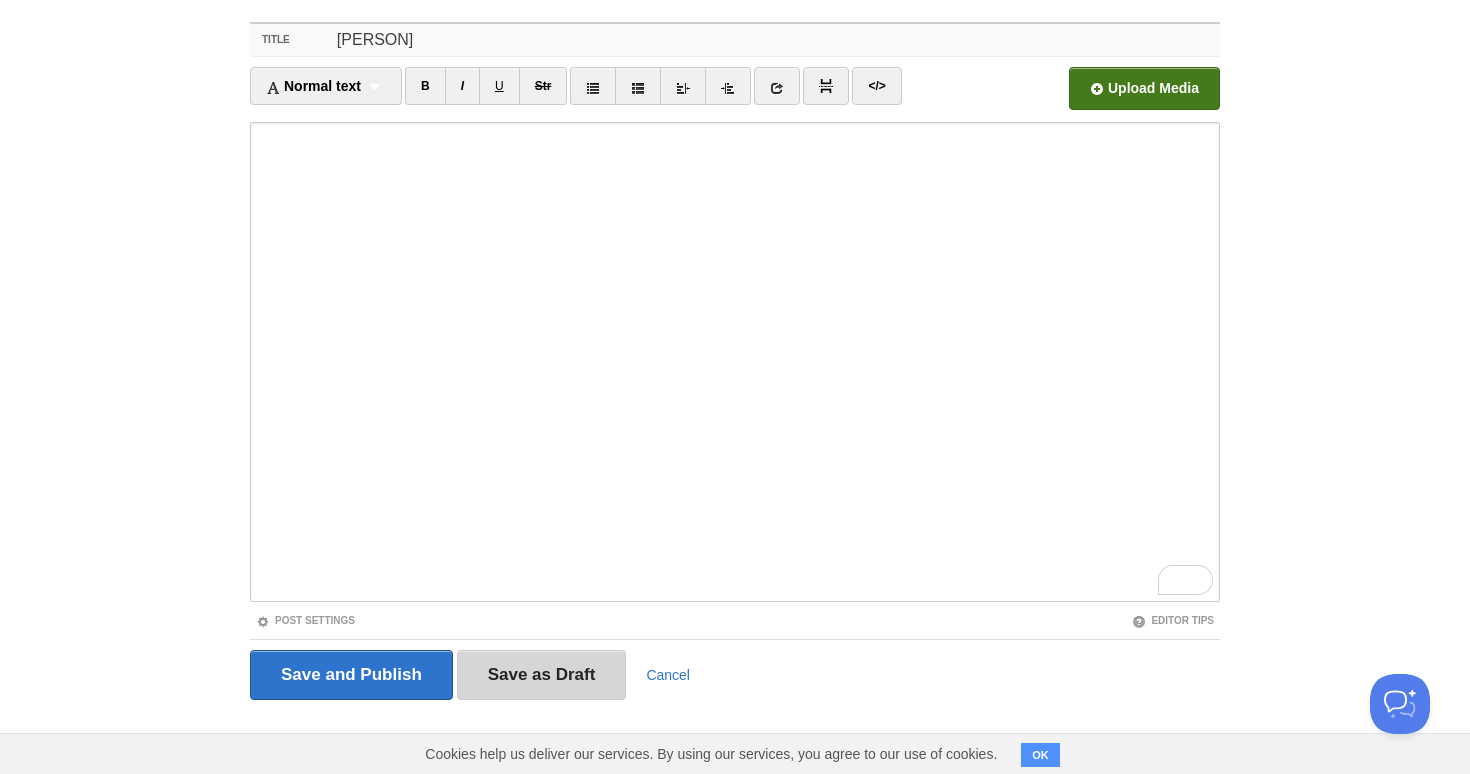 type on "Letter" 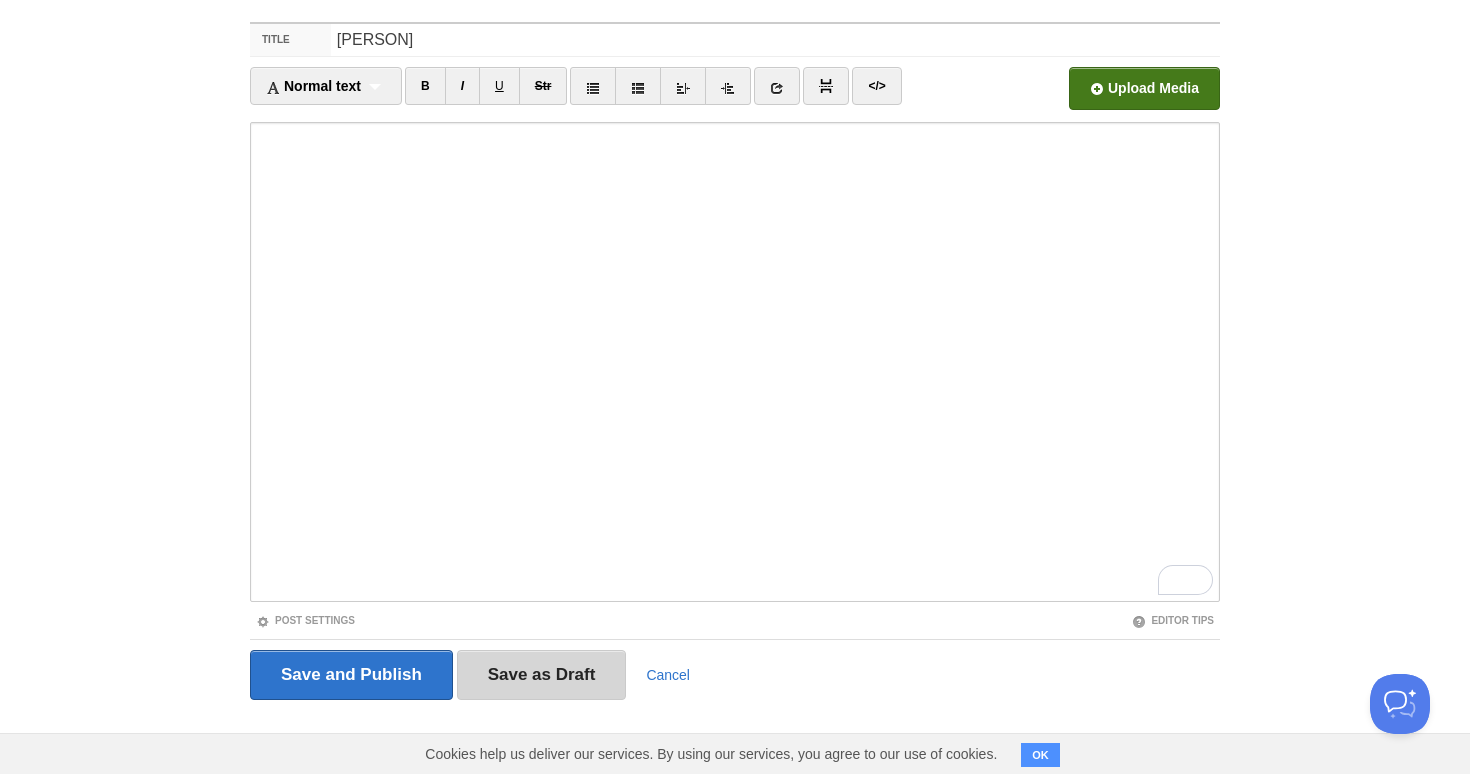 click on "Save as Draft" at bounding box center (542, 675) 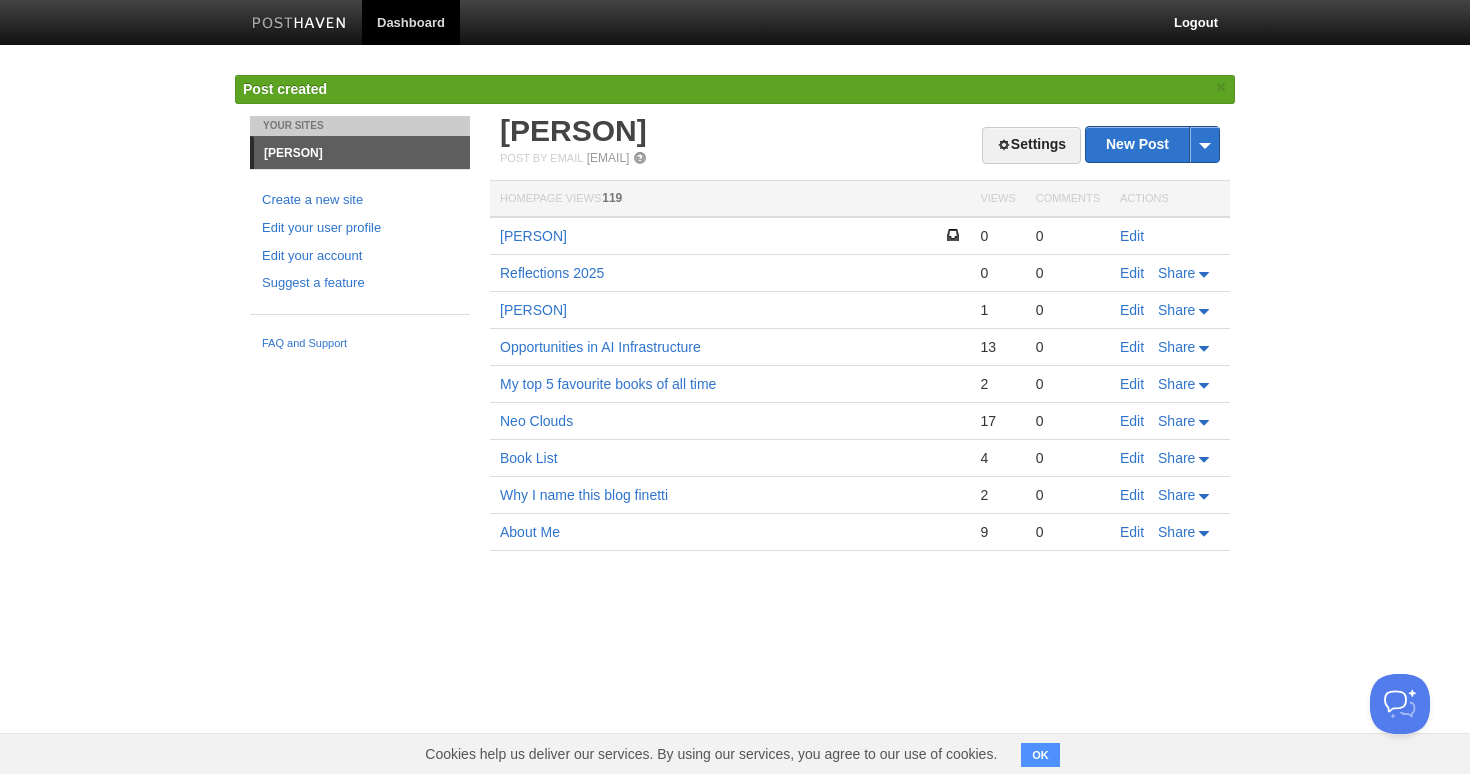 scroll, scrollTop: 0, scrollLeft: 0, axis: both 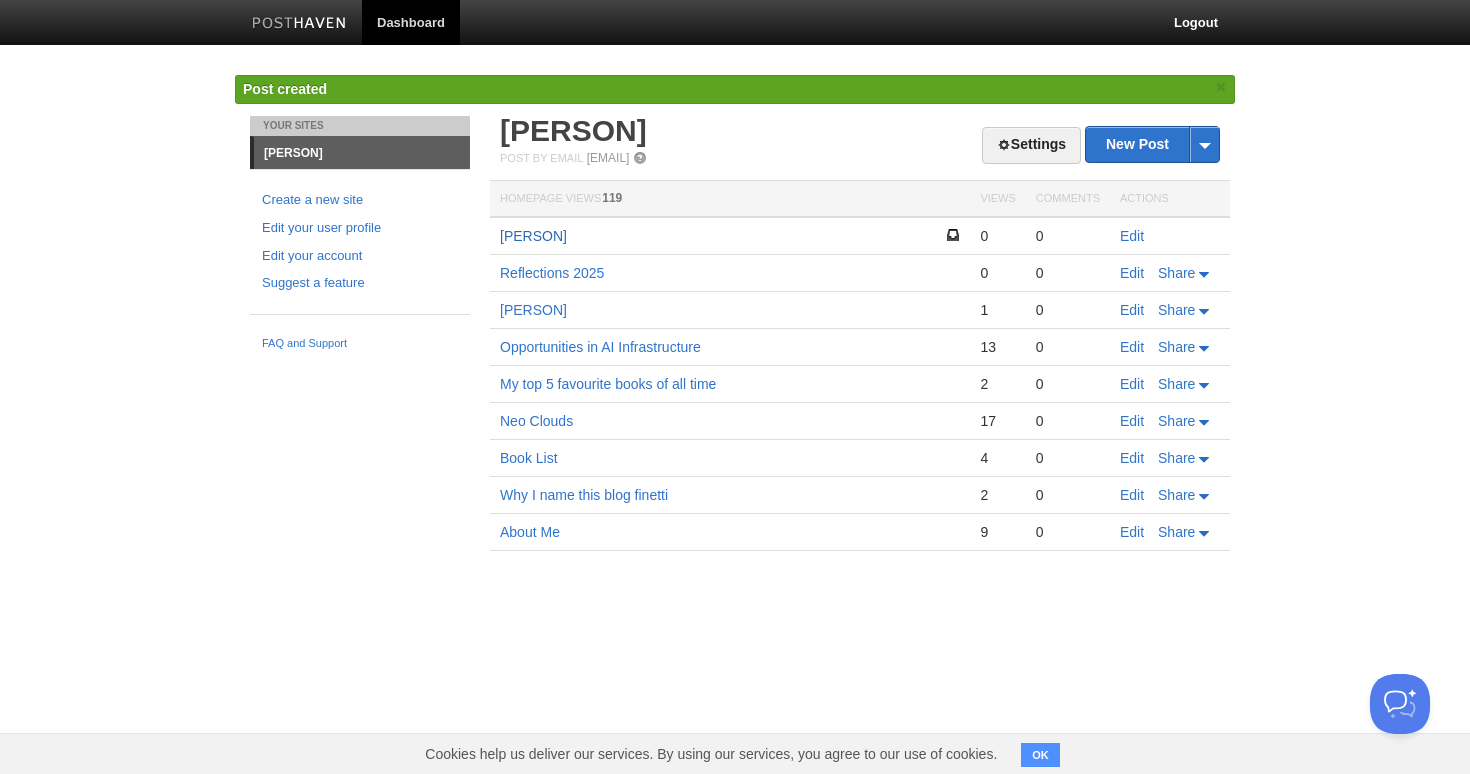 click on "Letter" at bounding box center (533, 236) 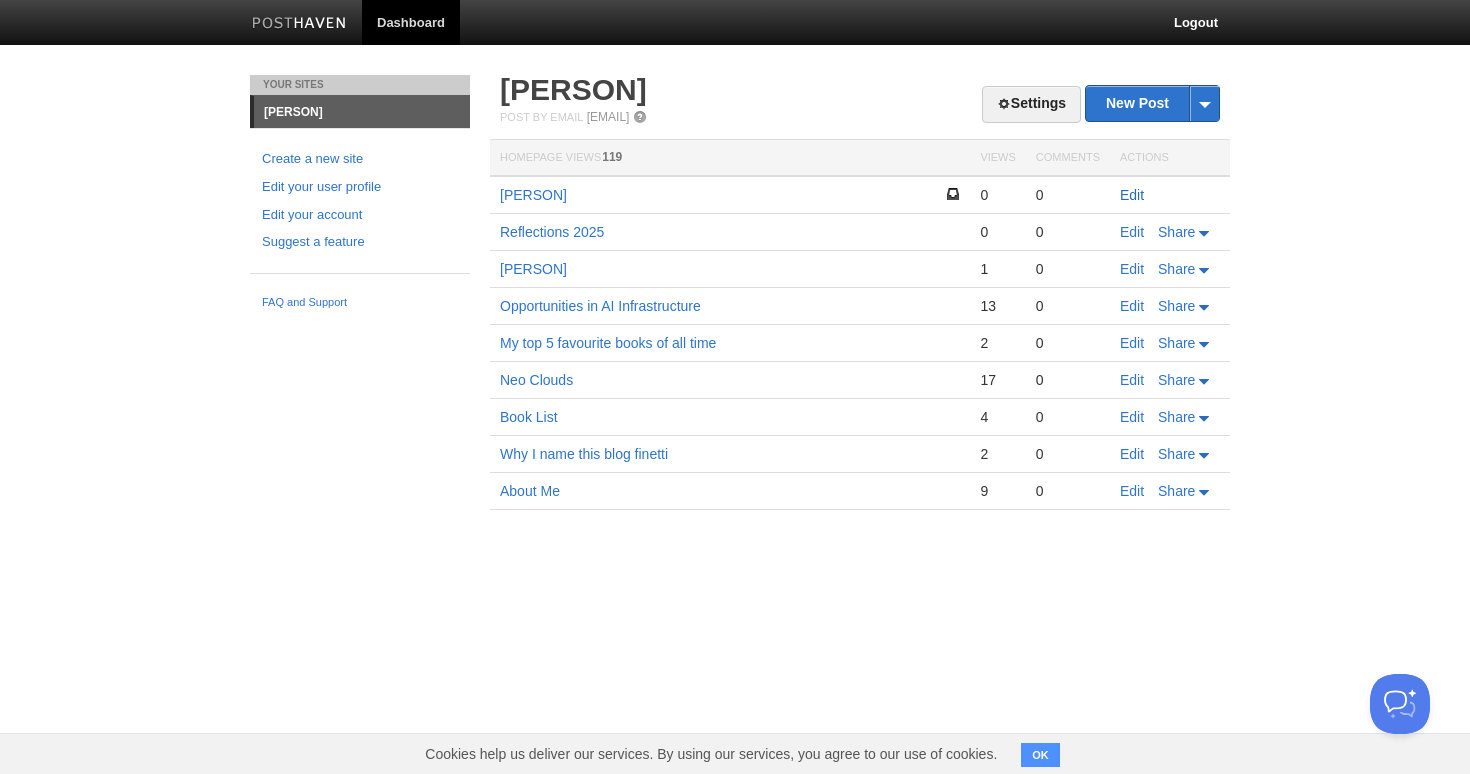 click on "Edit" at bounding box center (1132, 195) 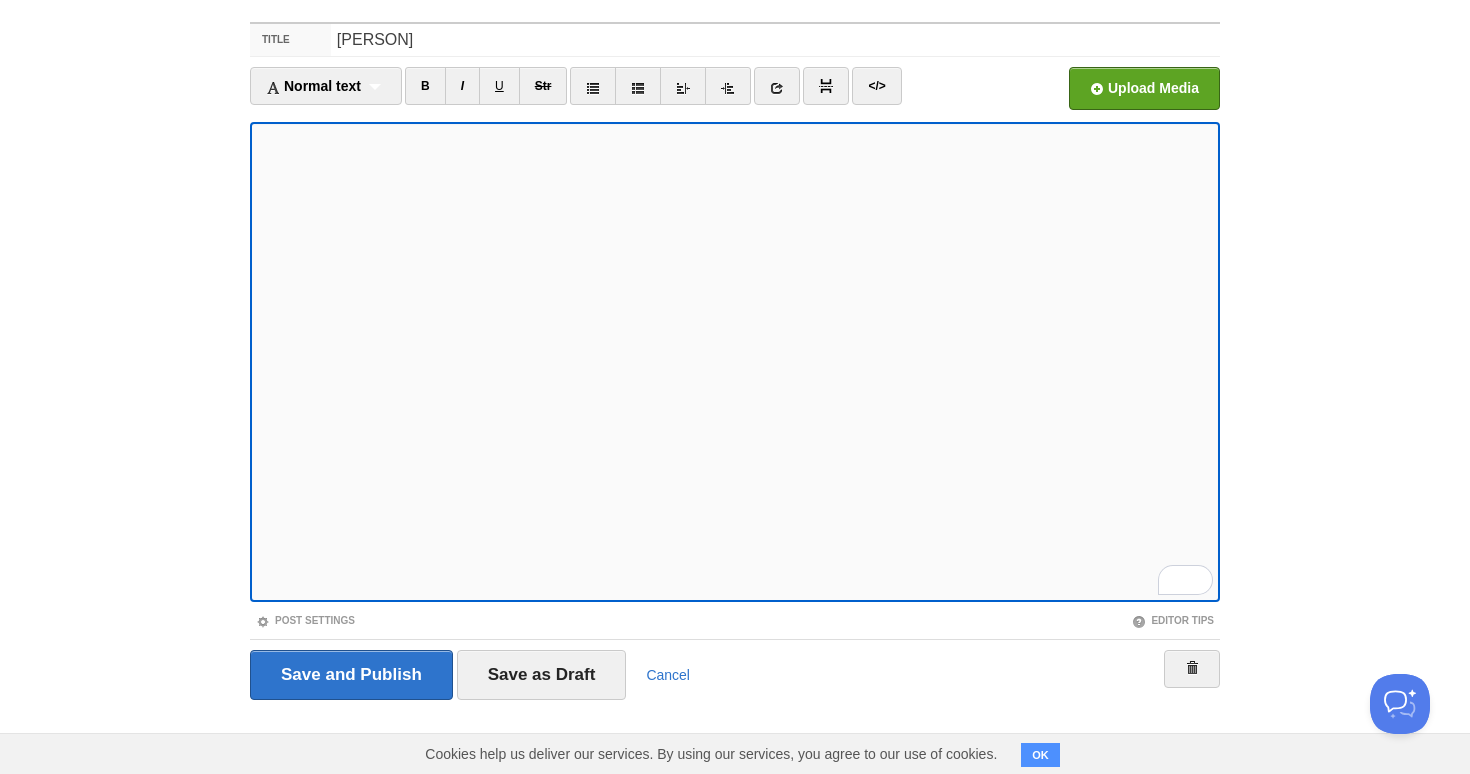 scroll, scrollTop: 0, scrollLeft: 0, axis: both 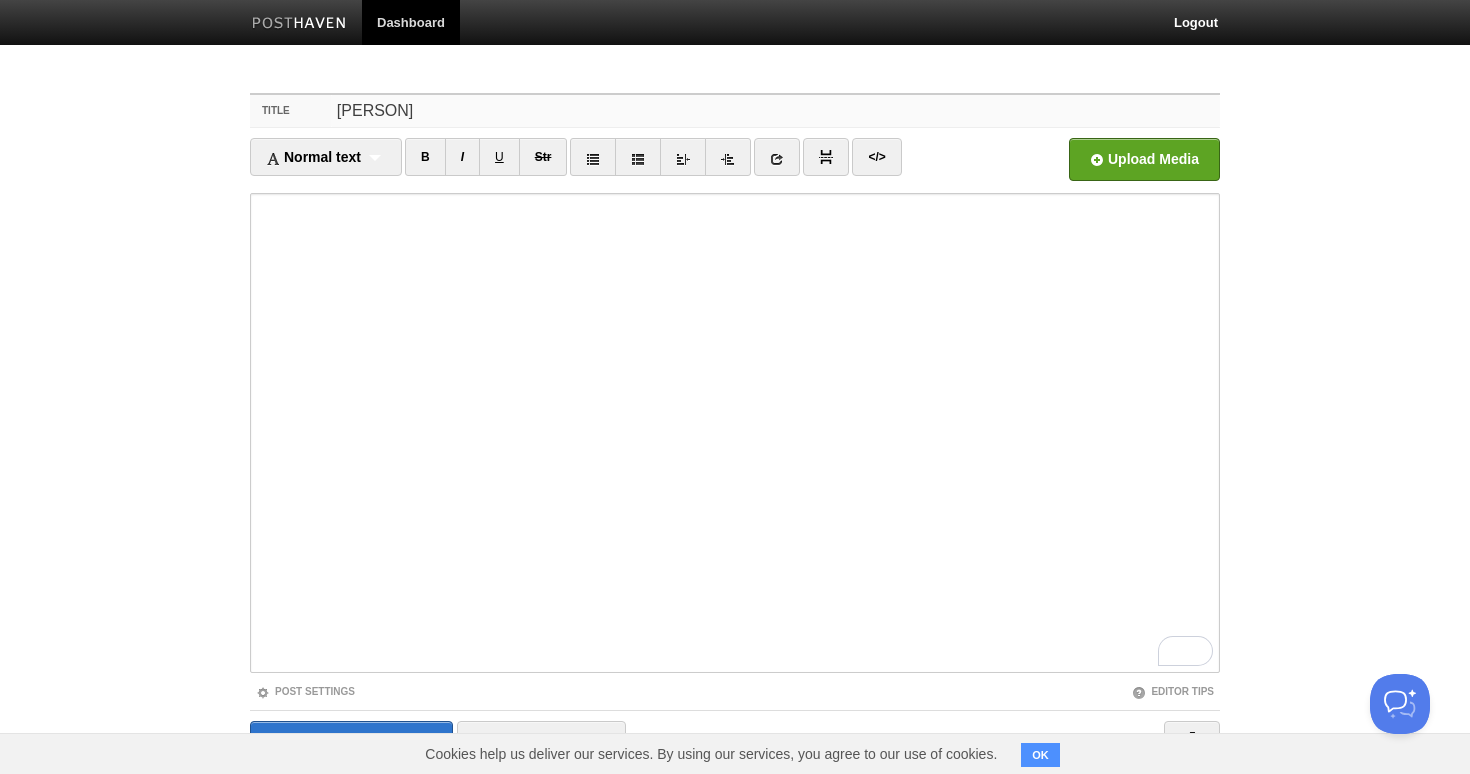 drag, startPoint x: 395, startPoint y: 116, endPoint x: 285, endPoint y: 115, distance: 110.00455 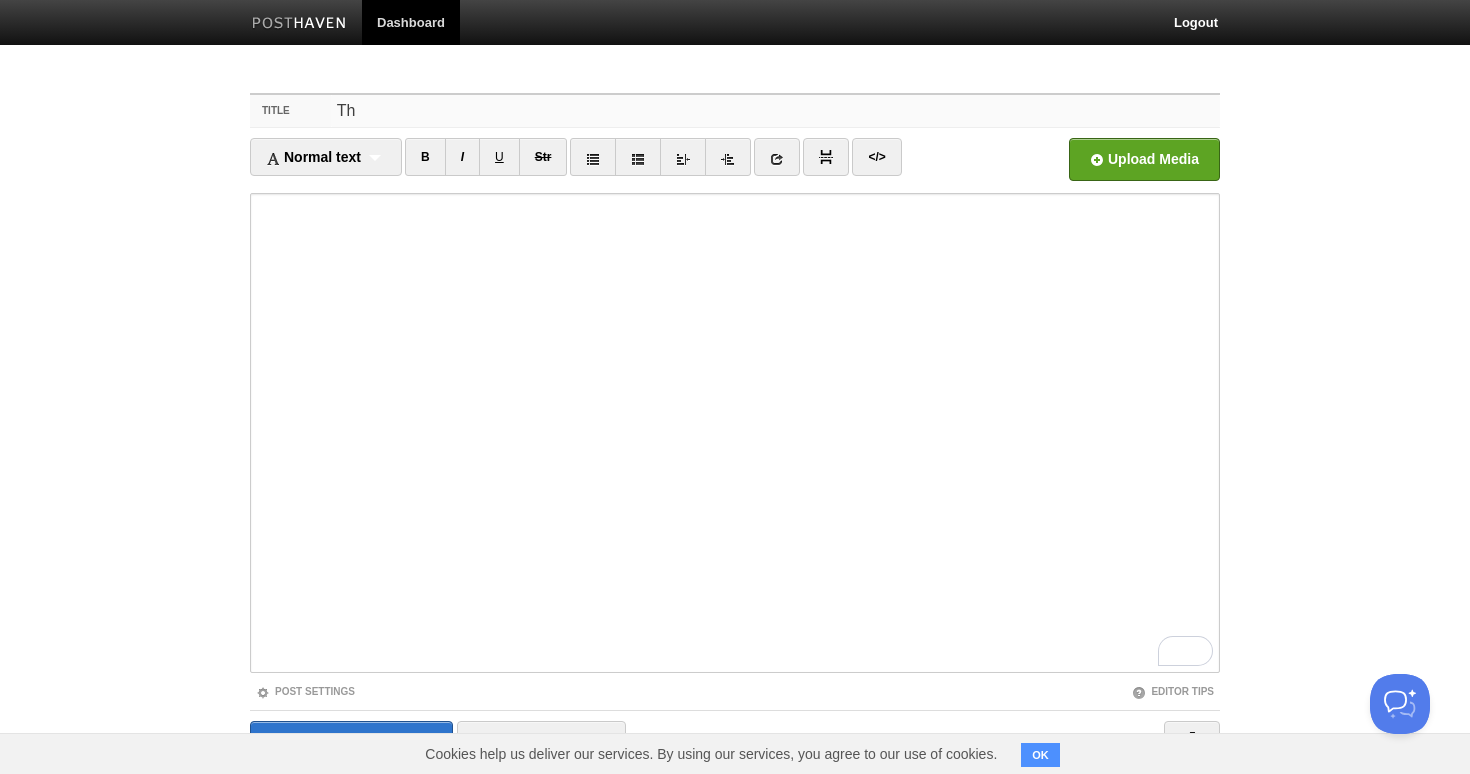 type on "T" 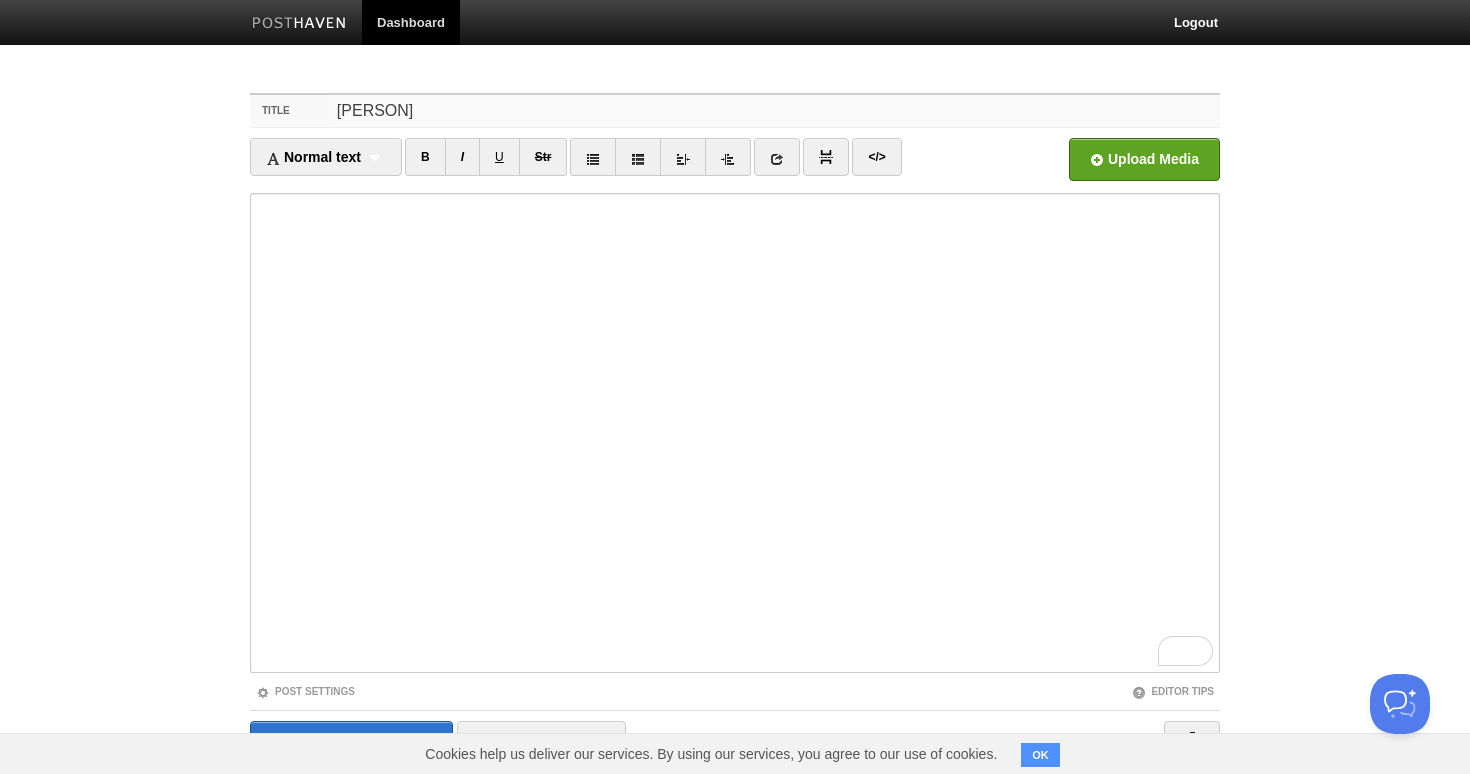 type on "Letter" 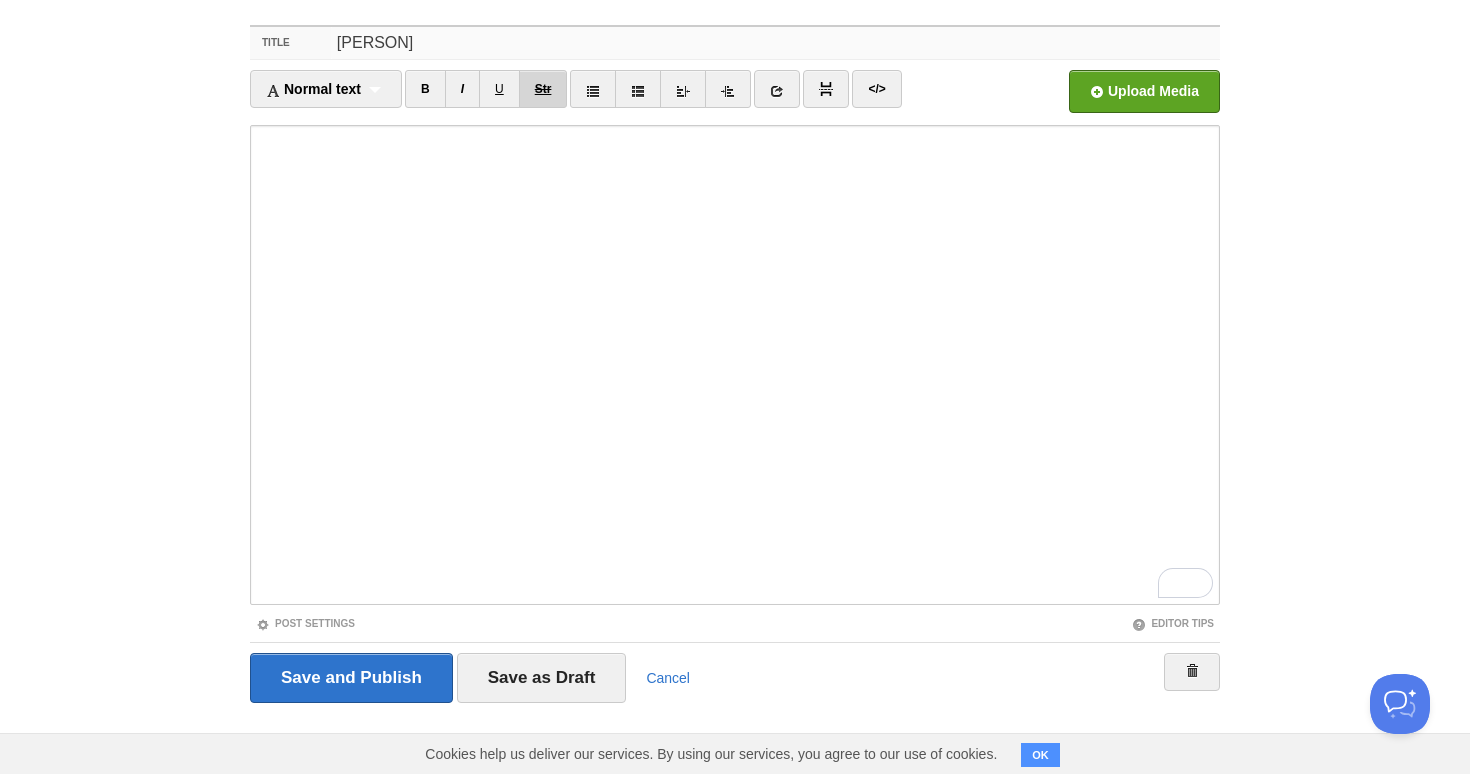 scroll, scrollTop: 71, scrollLeft: 0, axis: vertical 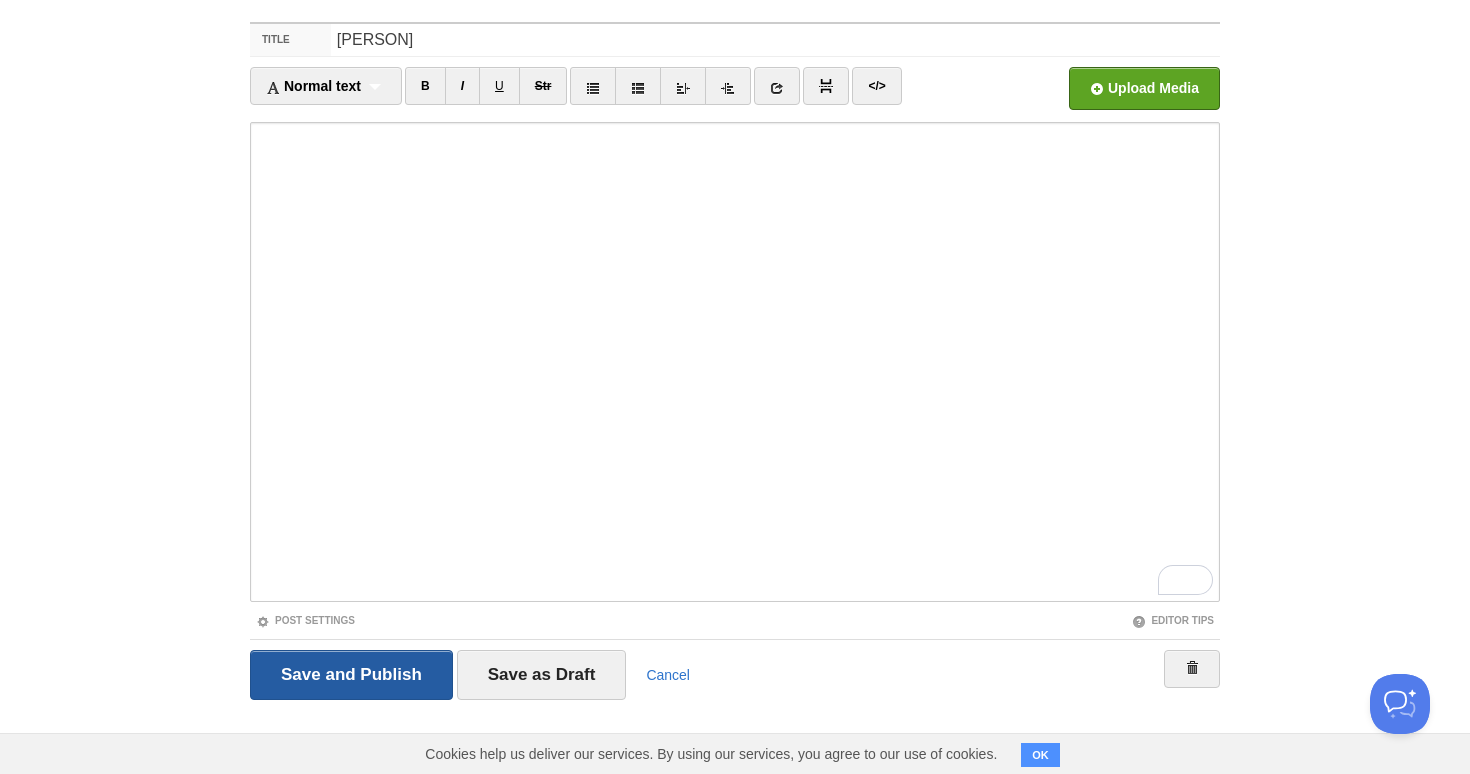 click on "Save and Publish" at bounding box center (351, 675) 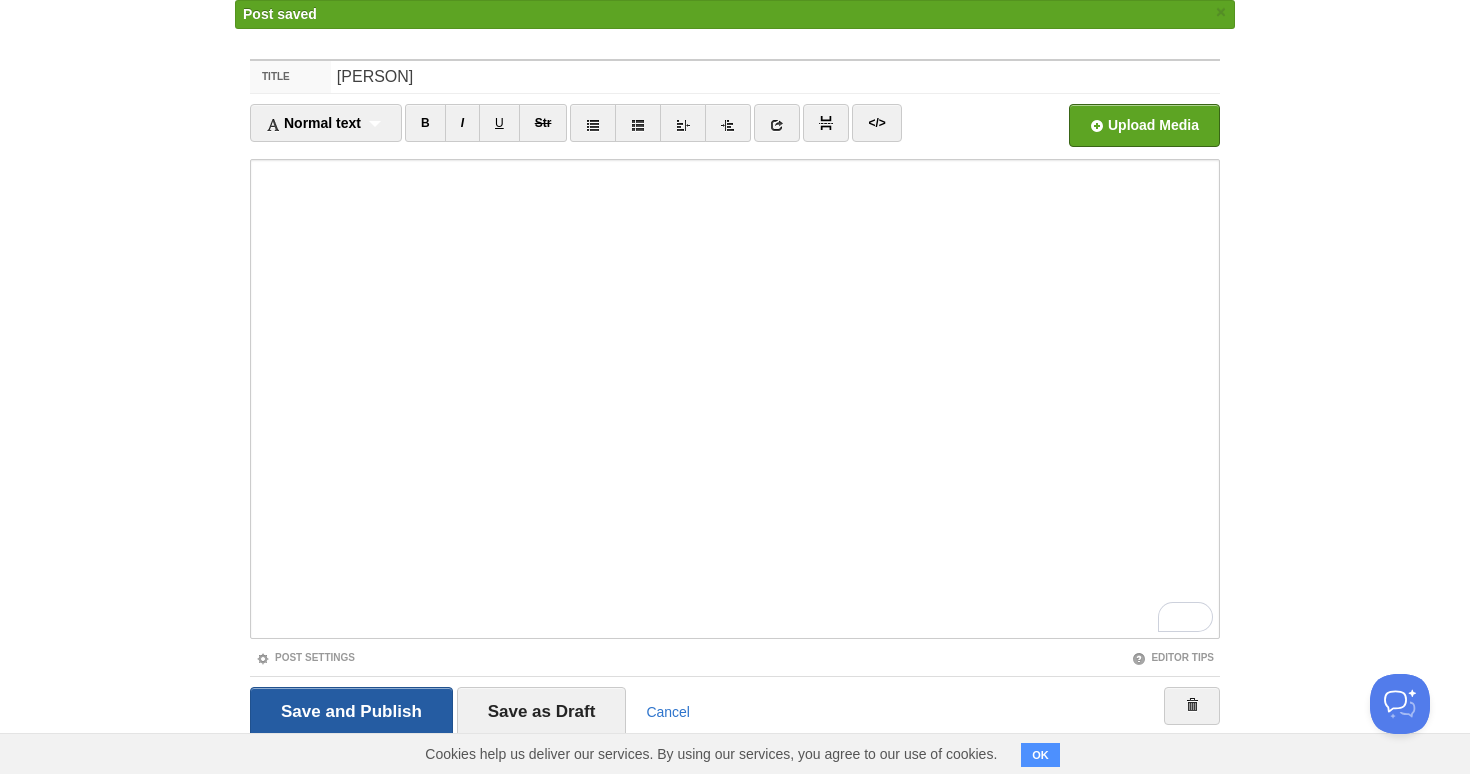 scroll, scrollTop: 0, scrollLeft: 0, axis: both 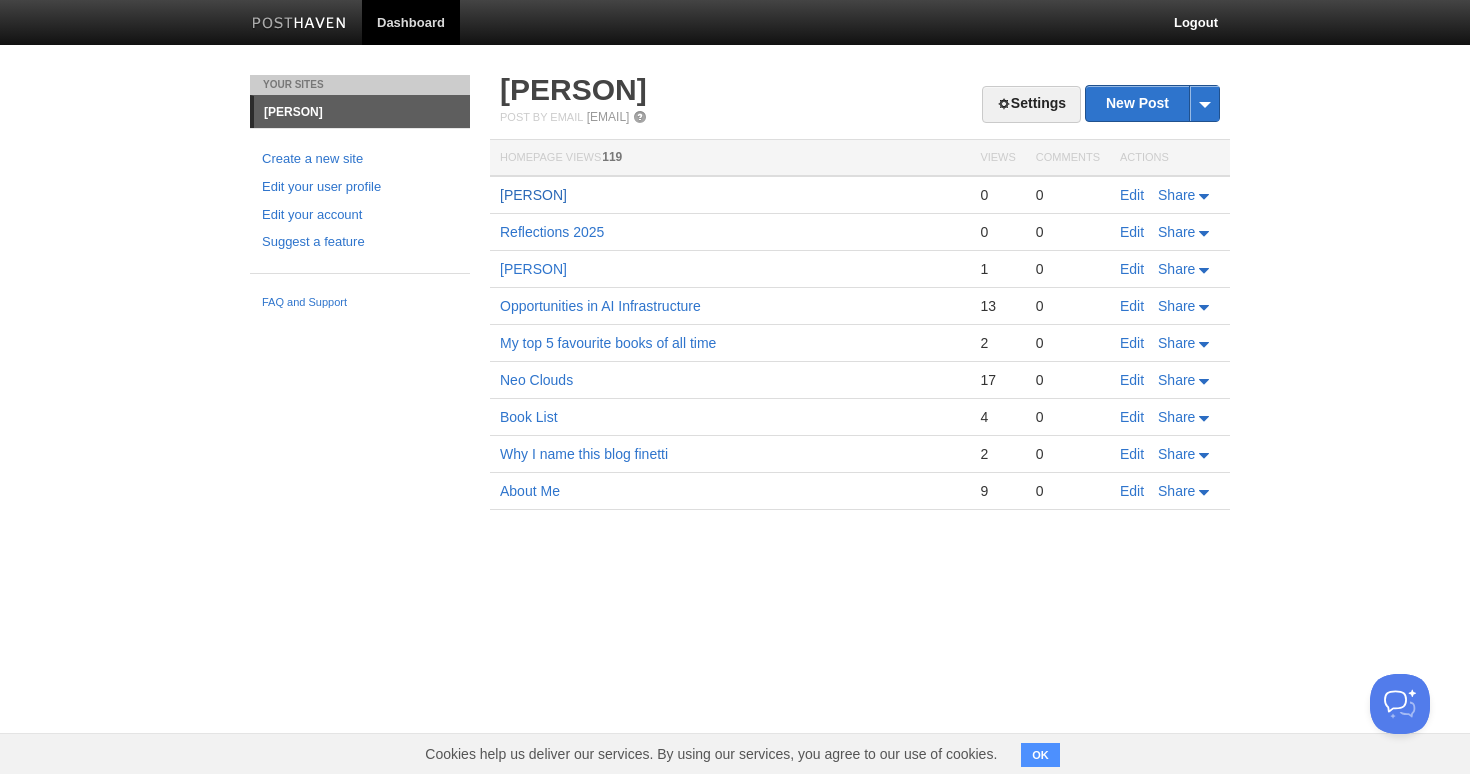 click on "Letter" at bounding box center (533, 195) 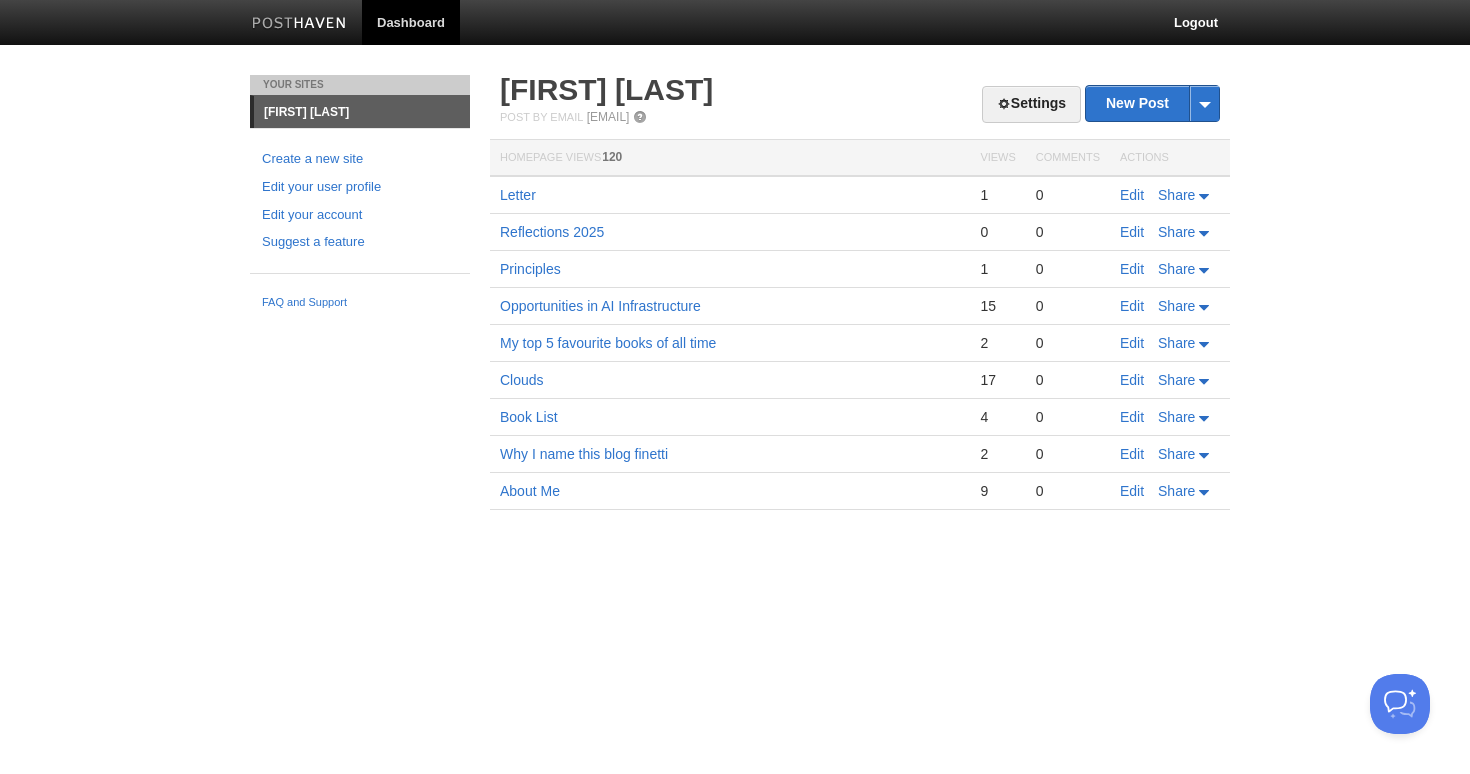 scroll, scrollTop: 0, scrollLeft: 0, axis: both 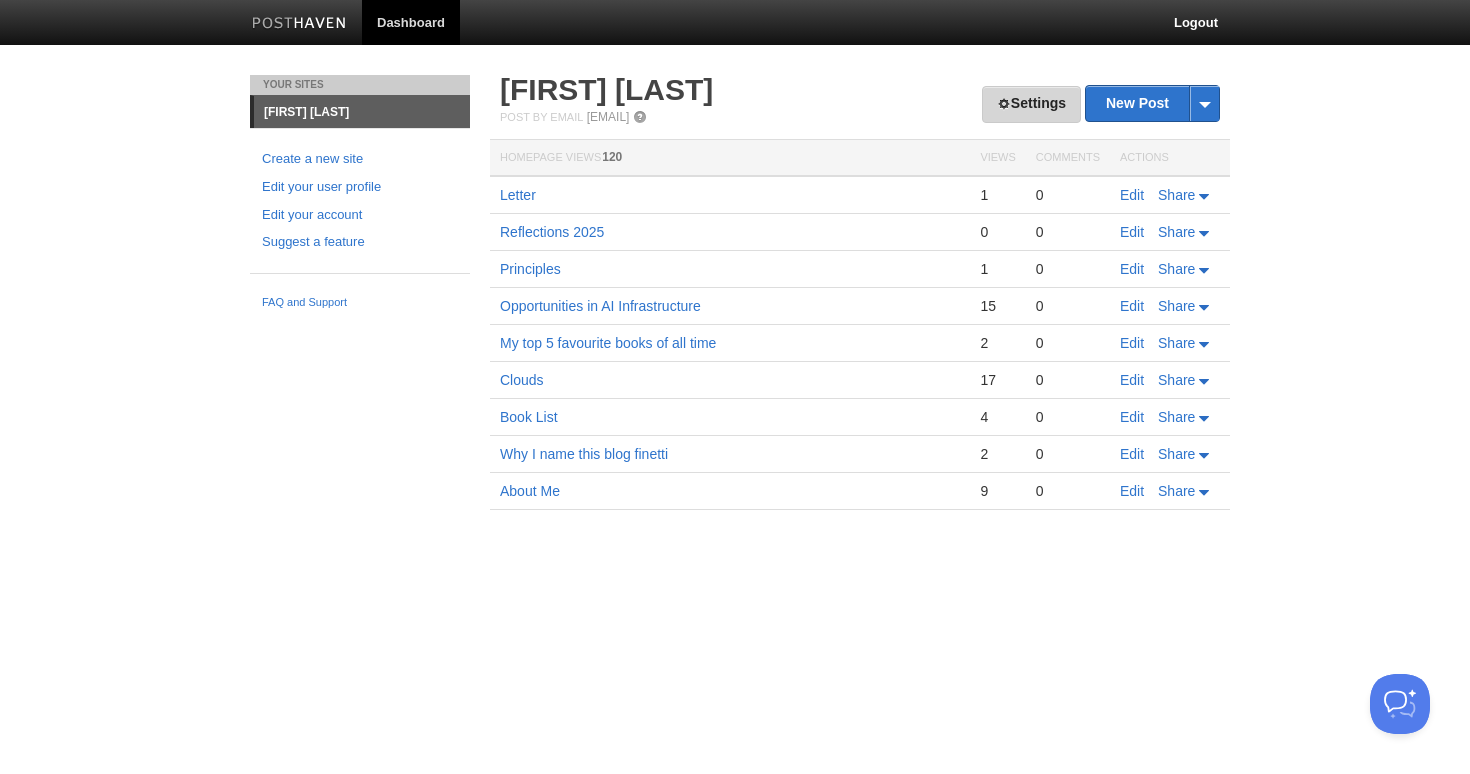 click on "Settings" at bounding box center [1031, 104] 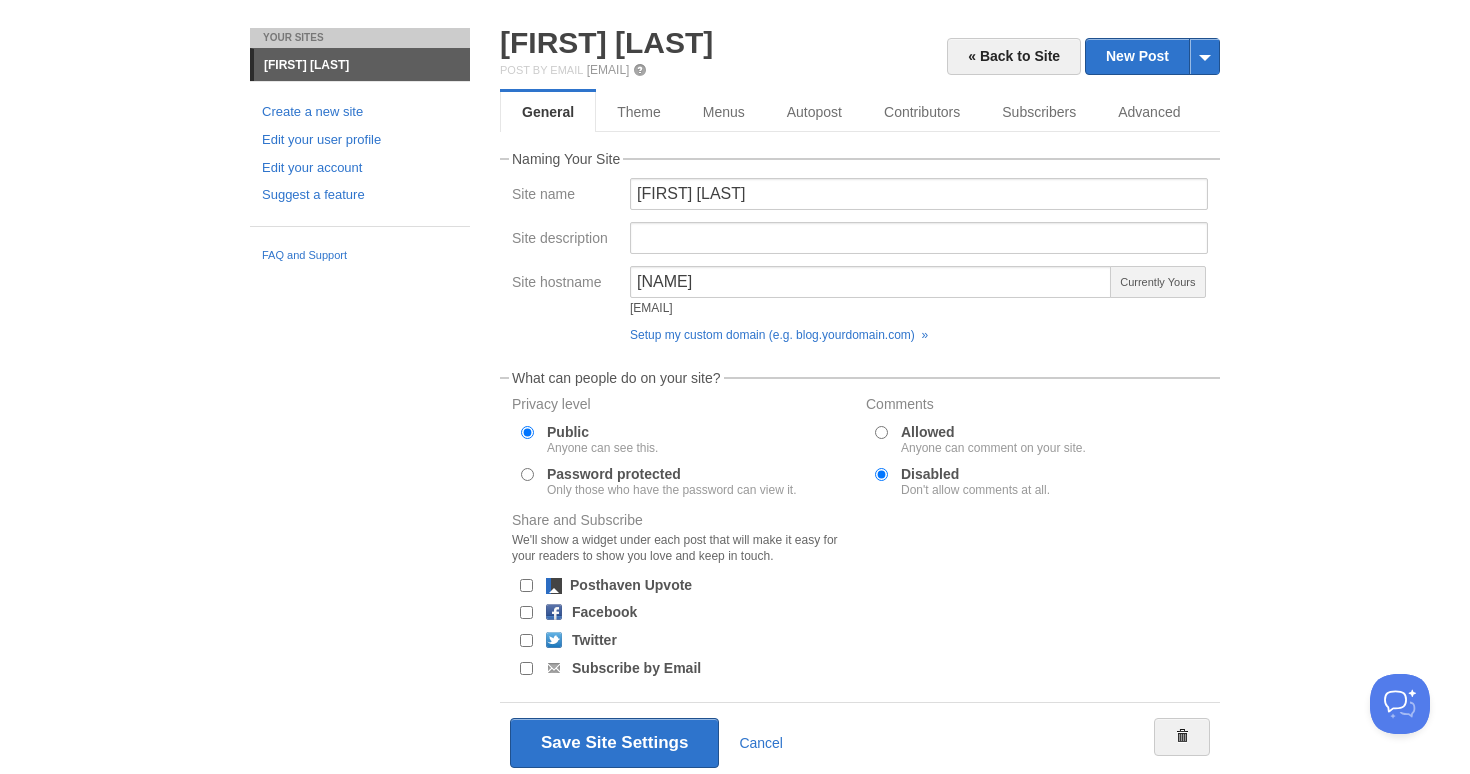 scroll, scrollTop: 48, scrollLeft: 0, axis: vertical 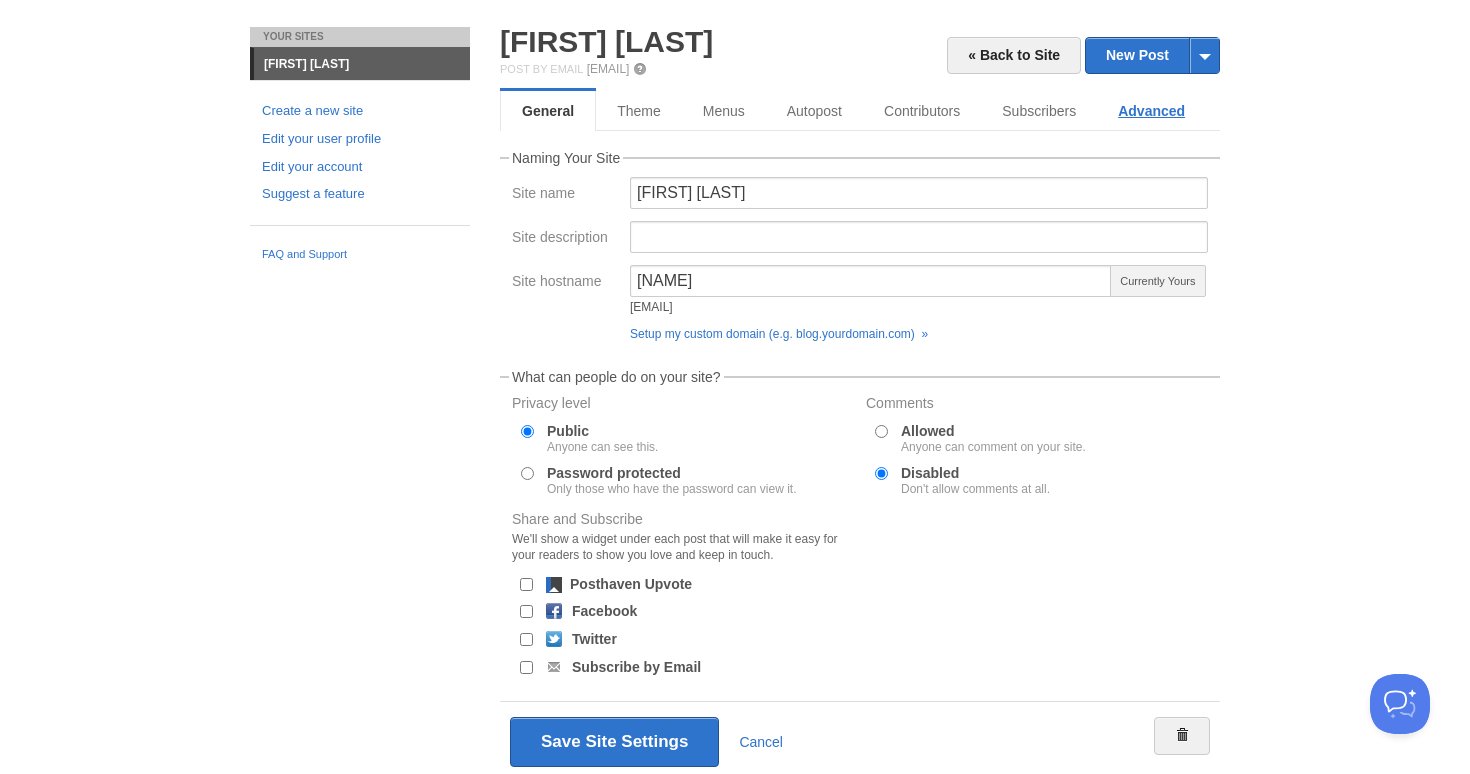 click on "Advanced" at bounding box center [1151, 111] 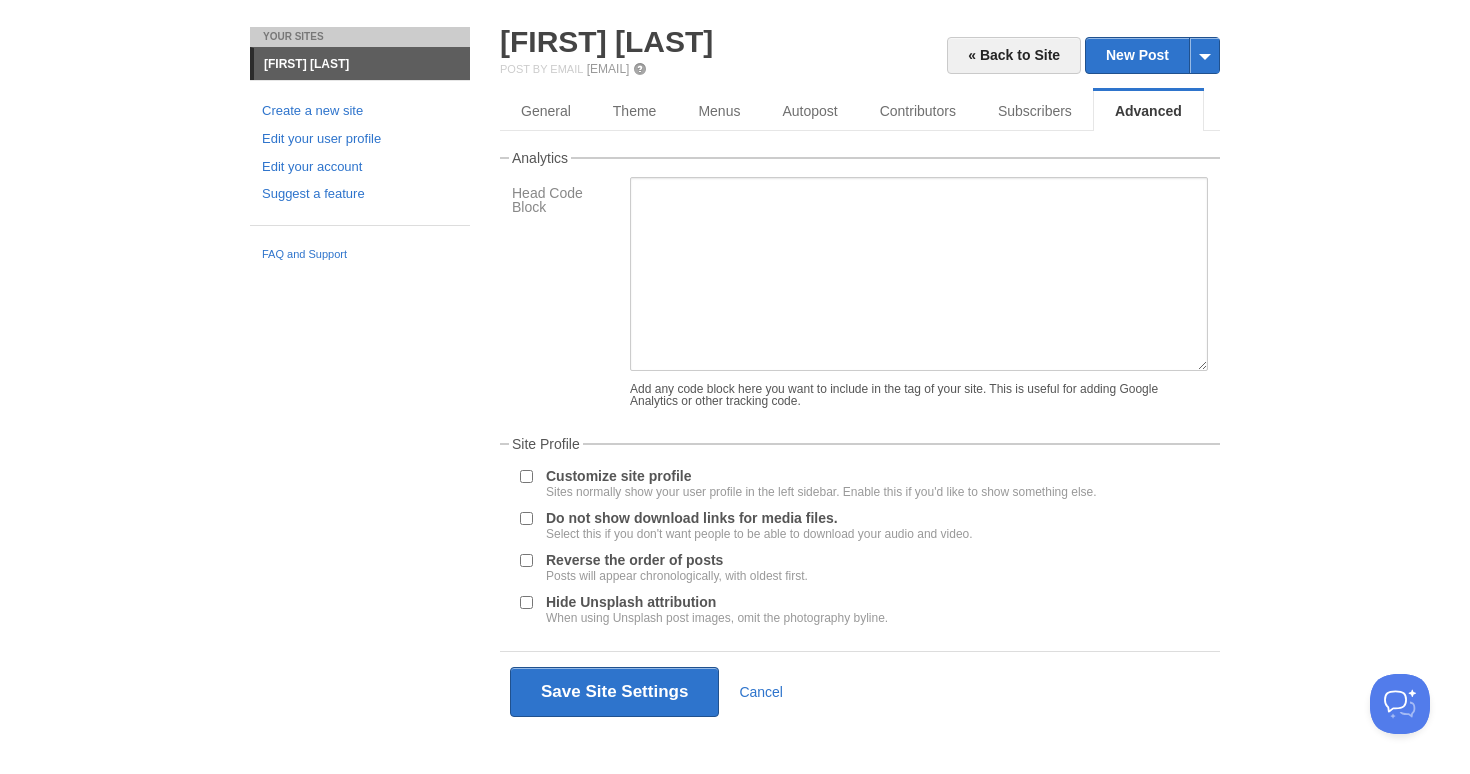 scroll, scrollTop: 80, scrollLeft: 0, axis: vertical 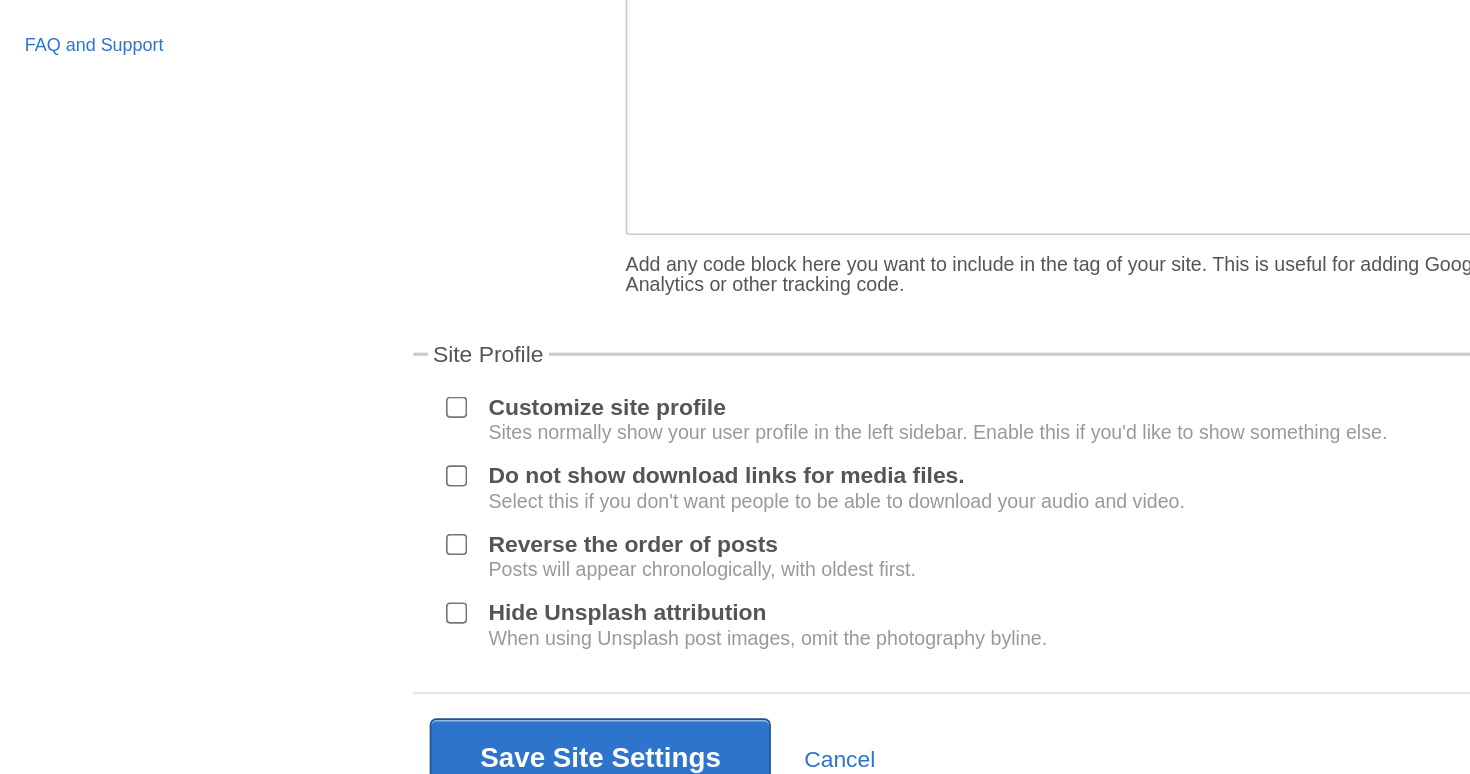 click on "Reverse the order of posts
Posts will appear chronologically, with oldest first." at bounding box center [677, 550] 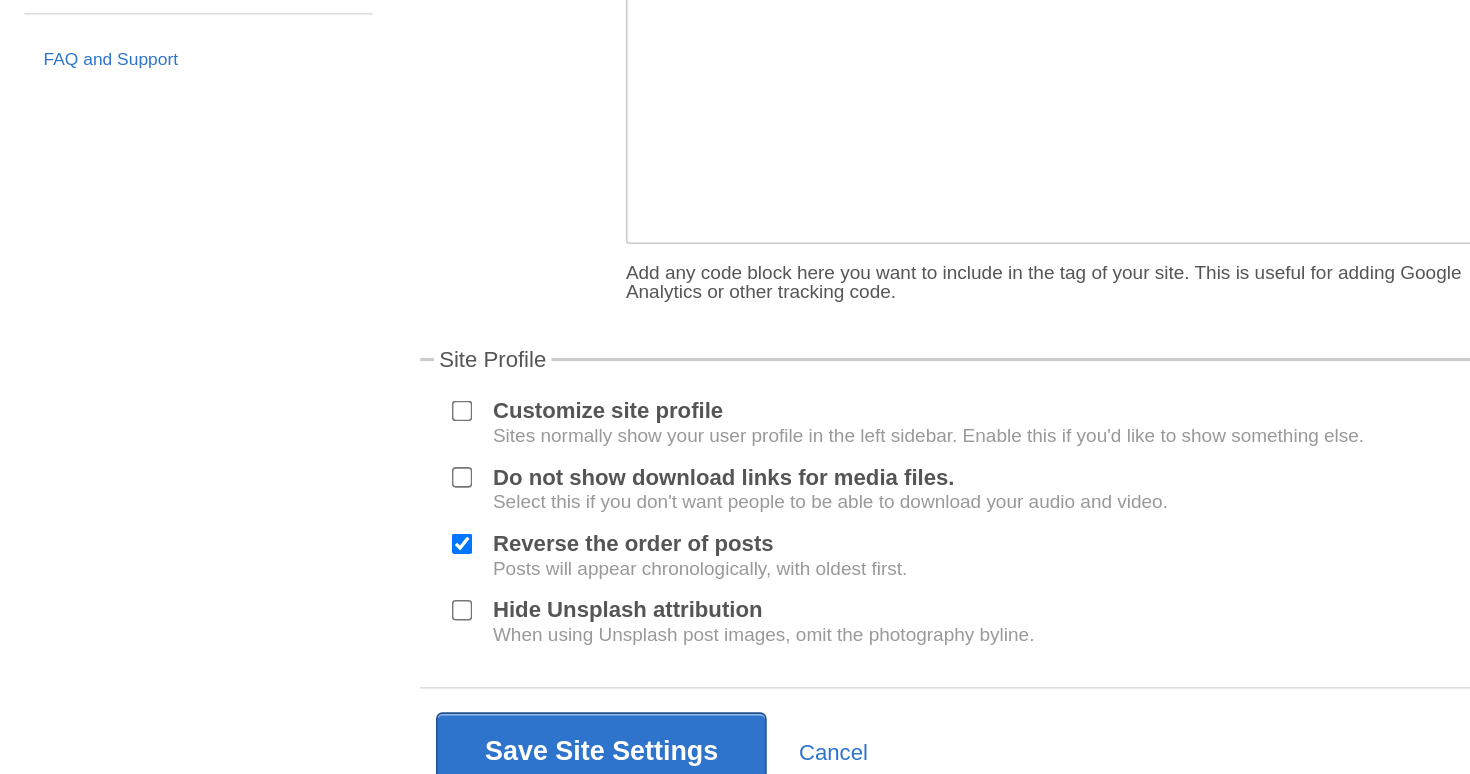 click on "Reverse the order of posts
Posts will appear chronologically, with oldest first." at bounding box center (860, 551) 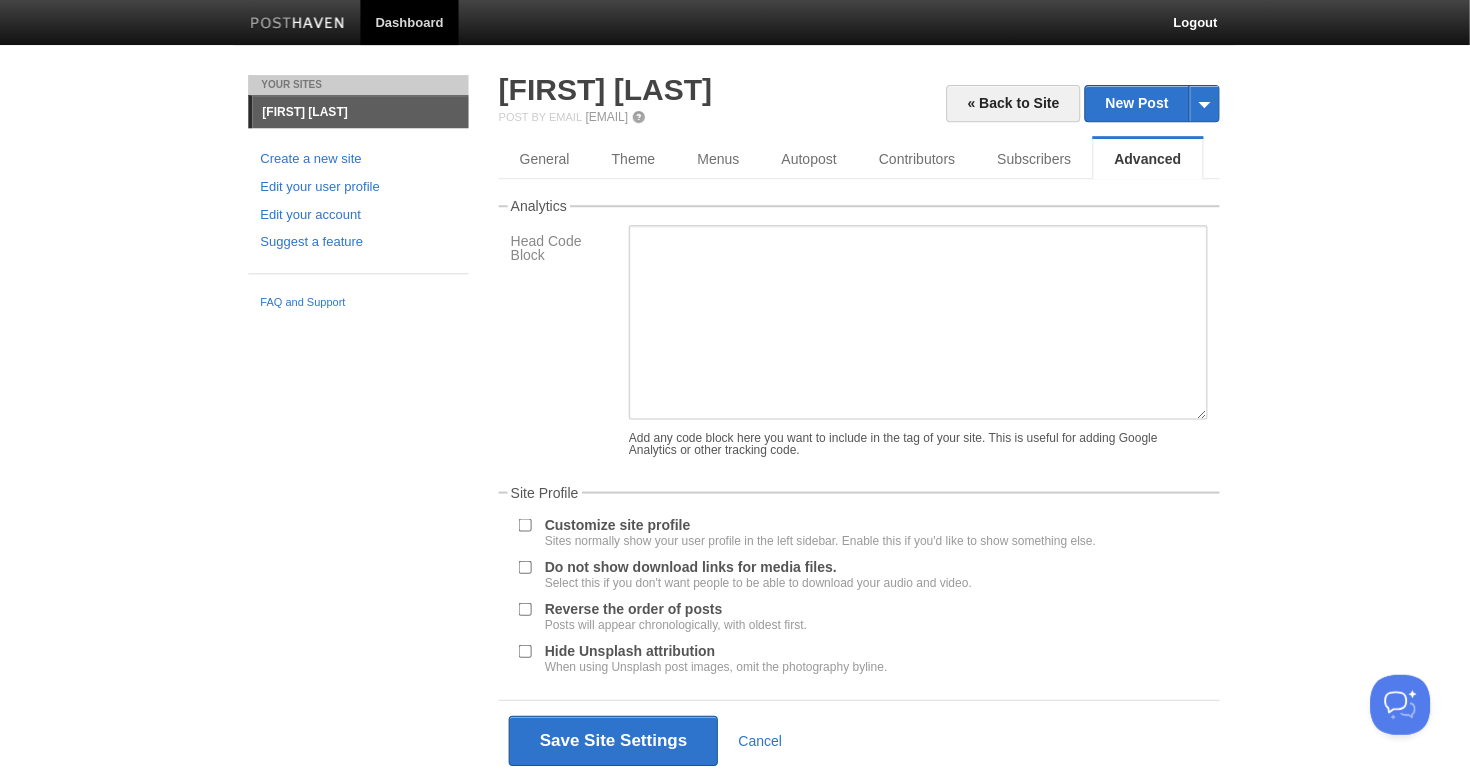 scroll, scrollTop: 0, scrollLeft: 0, axis: both 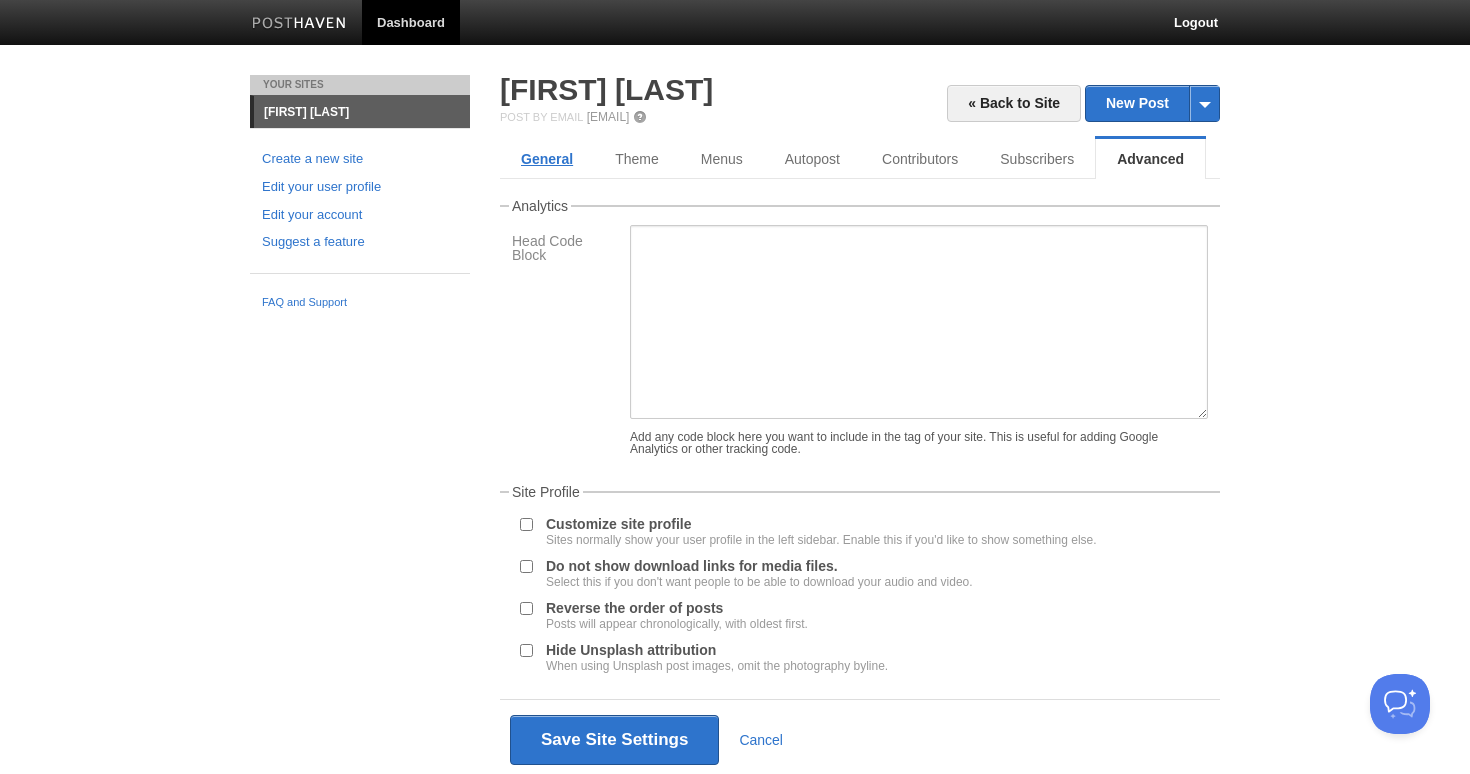 click on "General" at bounding box center [547, 159] 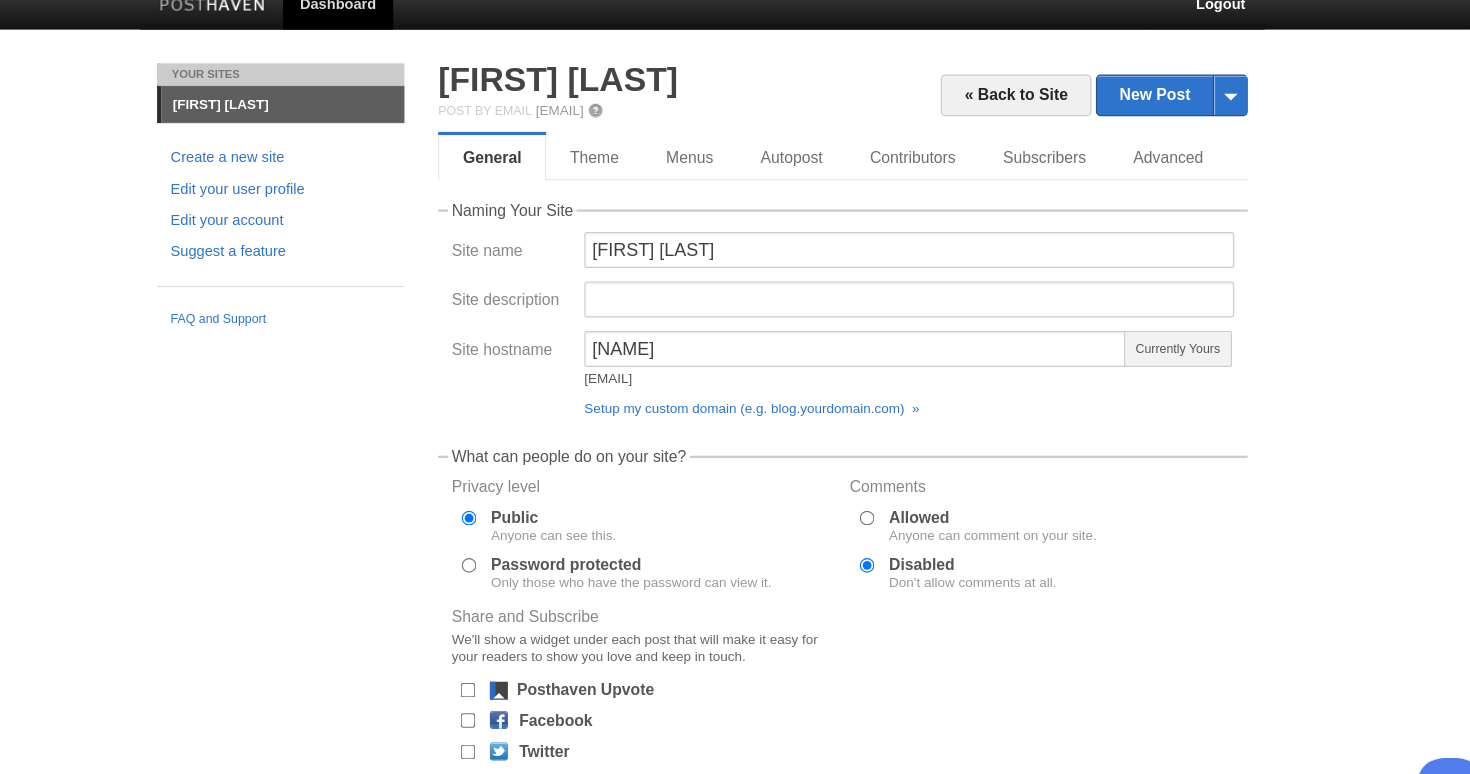 scroll, scrollTop: 12, scrollLeft: 0, axis: vertical 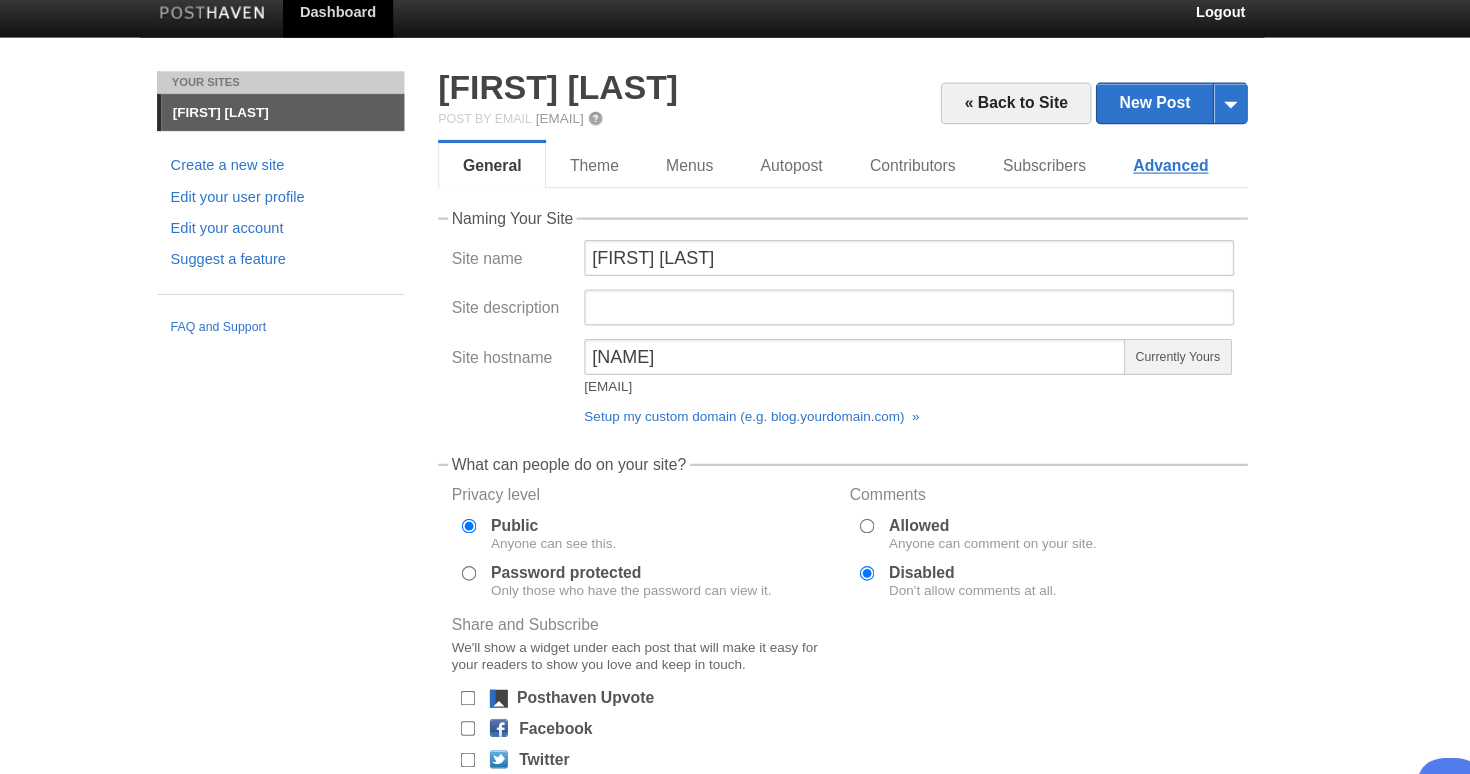 click on "Advanced" at bounding box center [1151, 147] 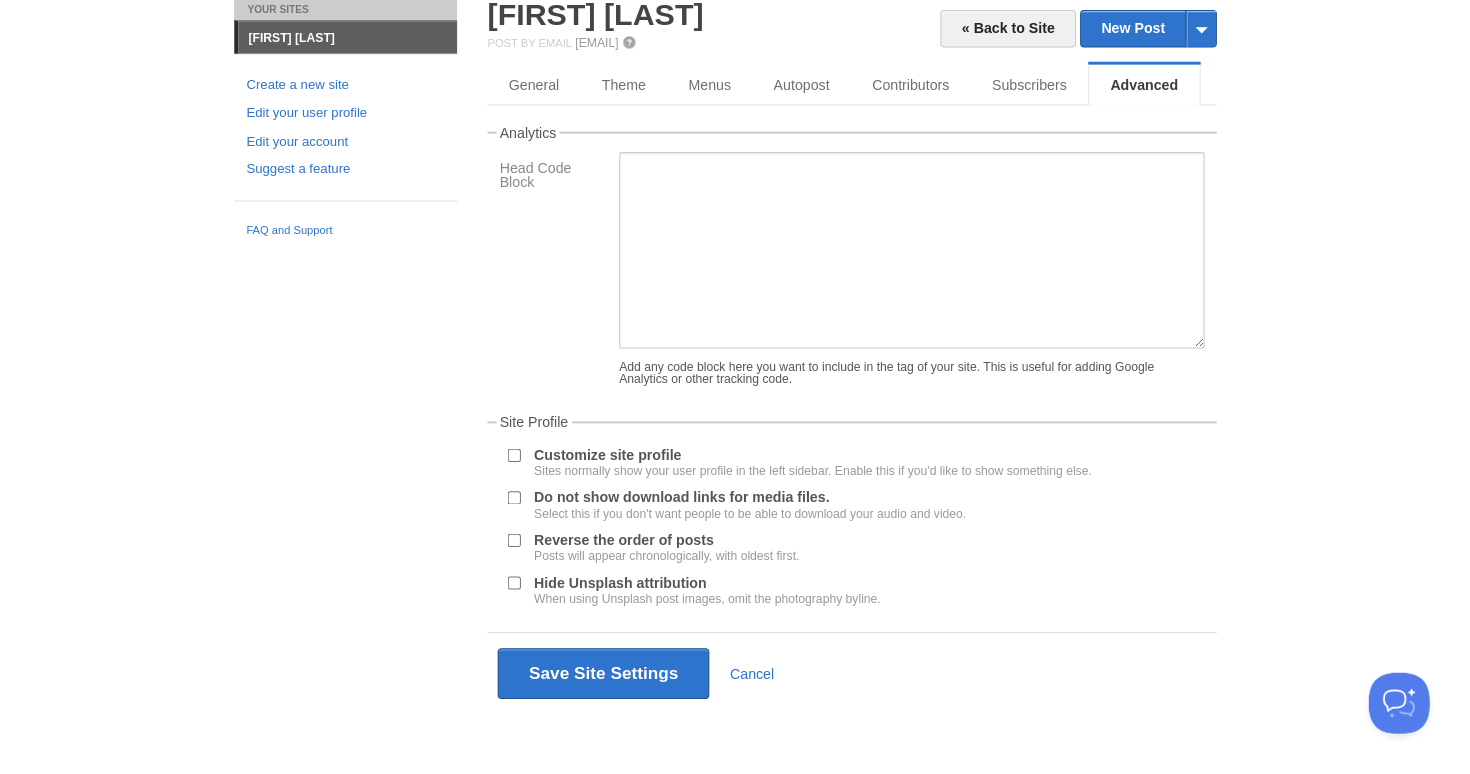 scroll, scrollTop: 70, scrollLeft: 0, axis: vertical 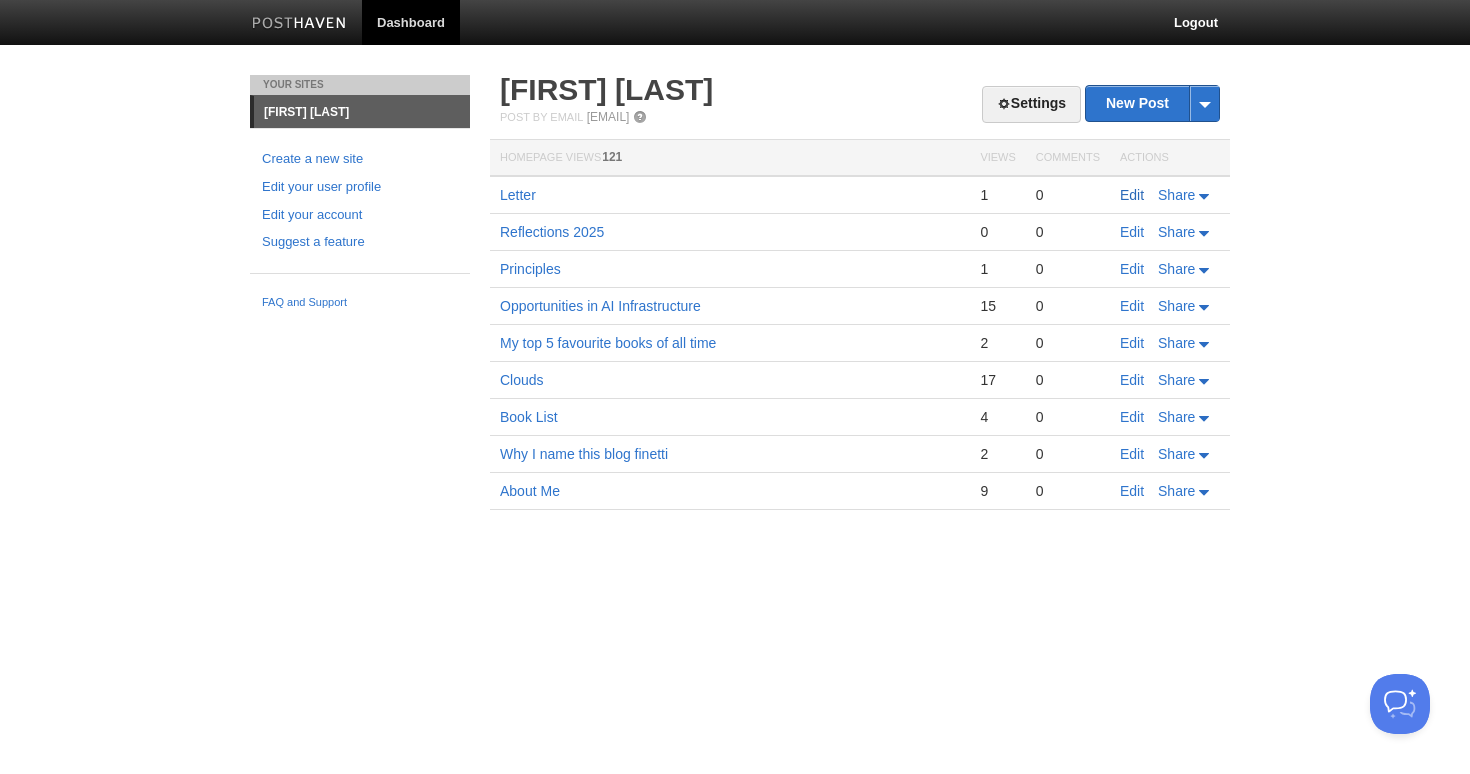 click on "Edit" at bounding box center [1132, 195] 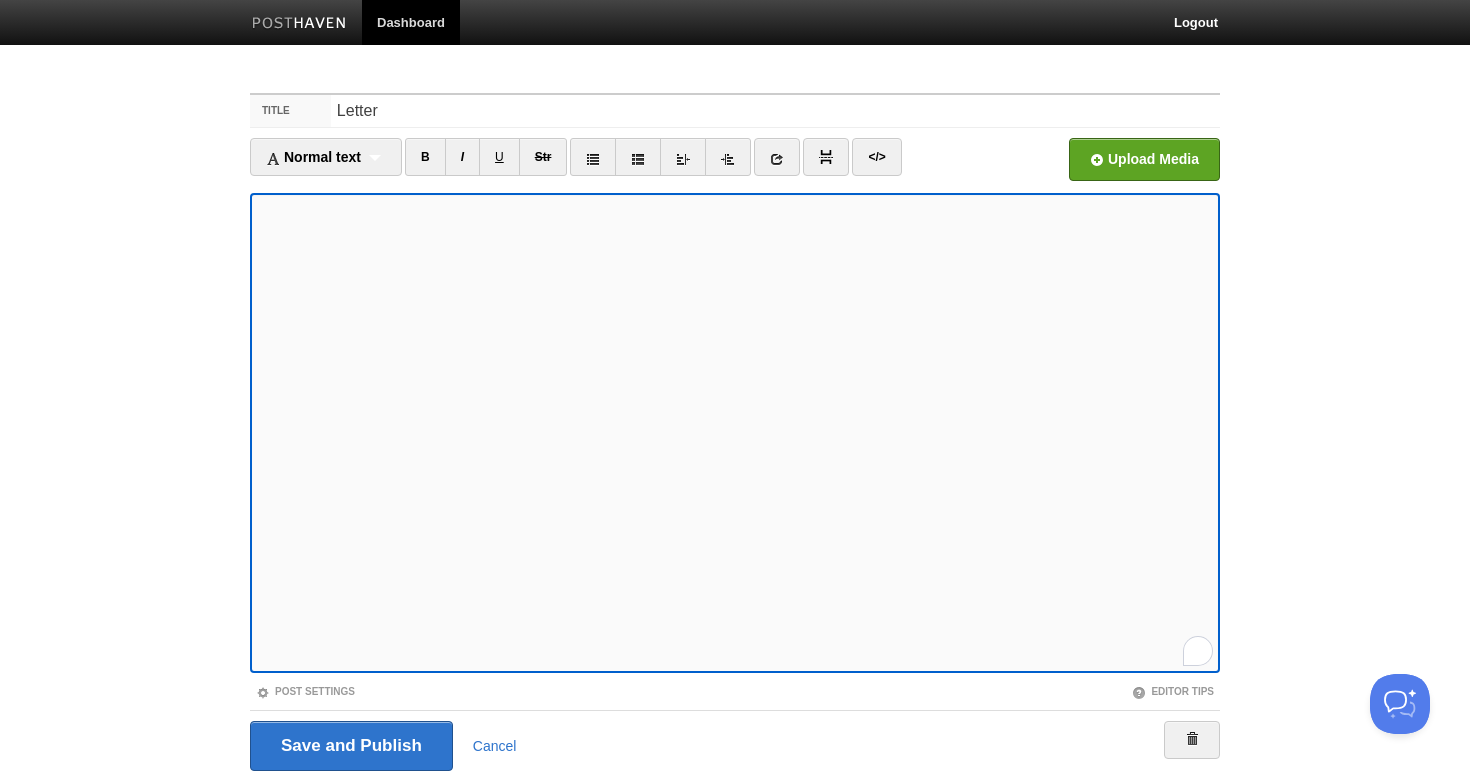 scroll, scrollTop: 71, scrollLeft: 0, axis: vertical 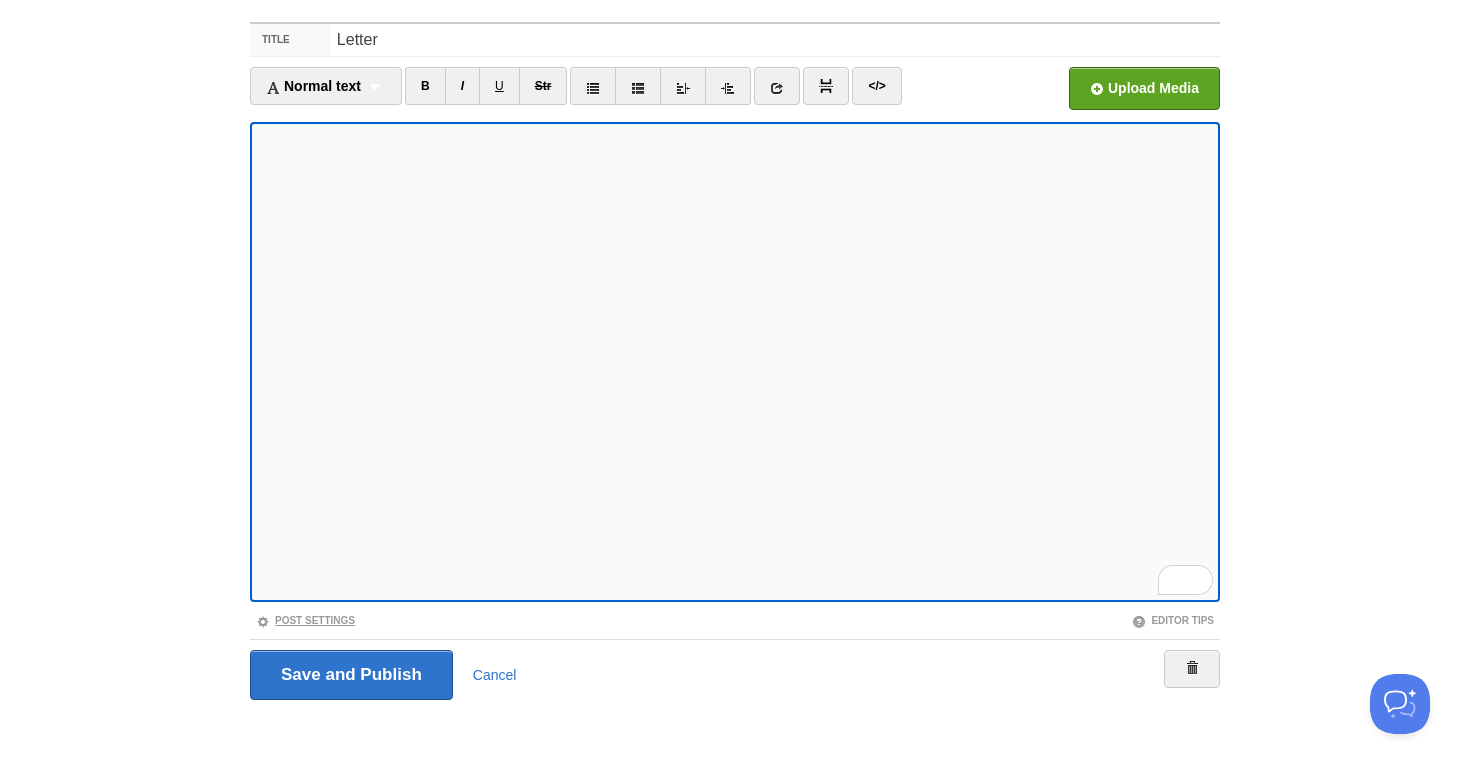 click on "Post Settings" at bounding box center [305, 620] 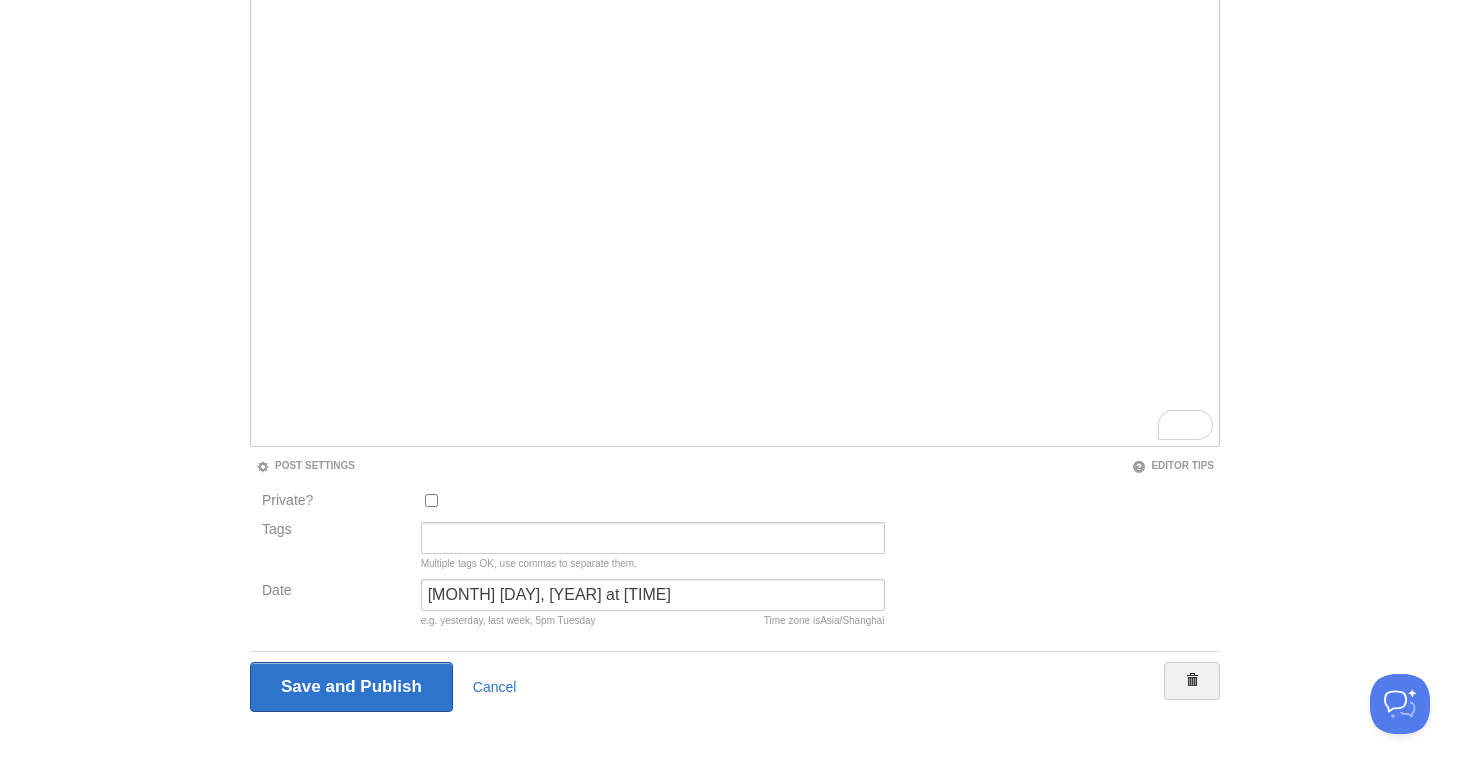 scroll, scrollTop: 238, scrollLeft: 0, axis: vertical 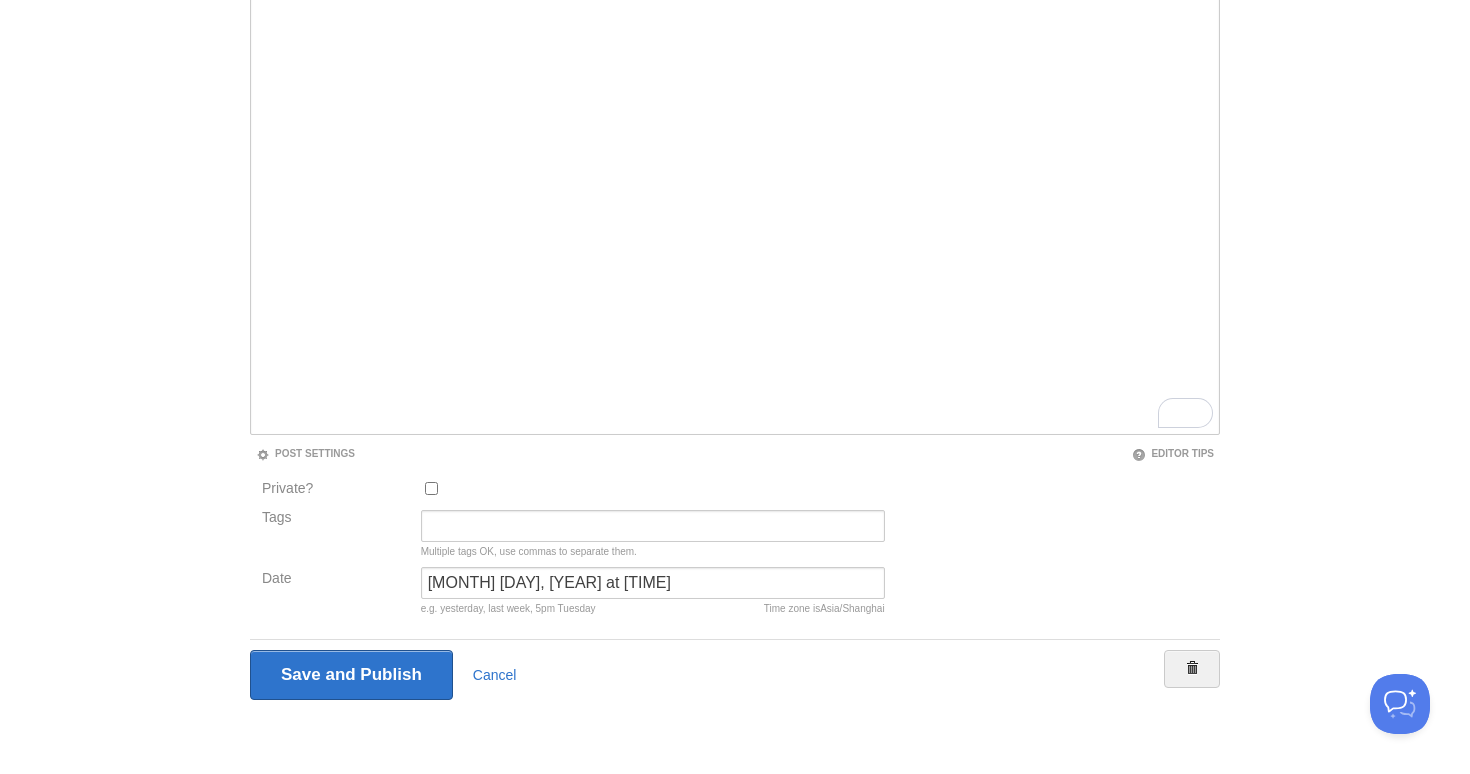 click on "Private?" at bounding box center (431, 488) 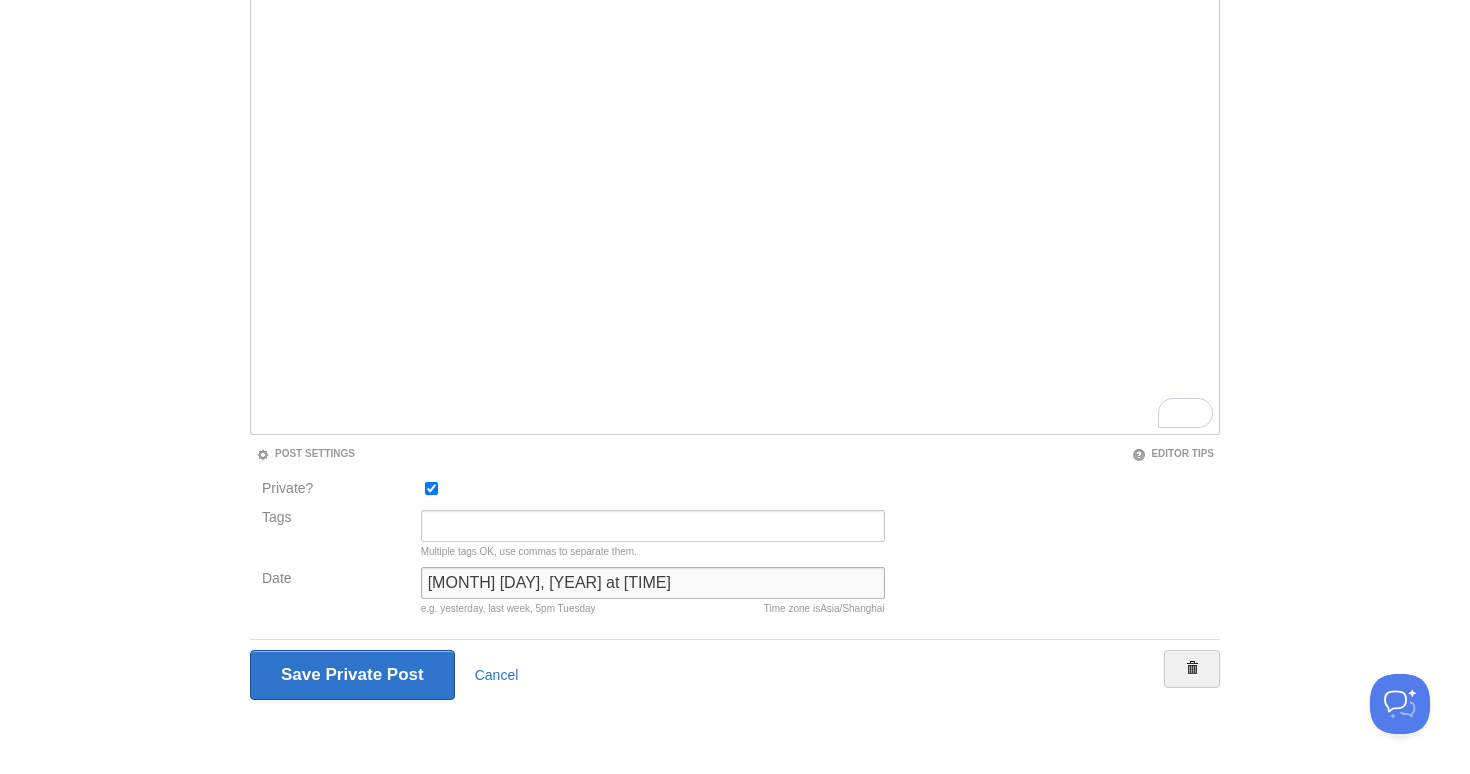 click on "August 5, 2025 at 3:47 PM" at bounding box center (653, 583) 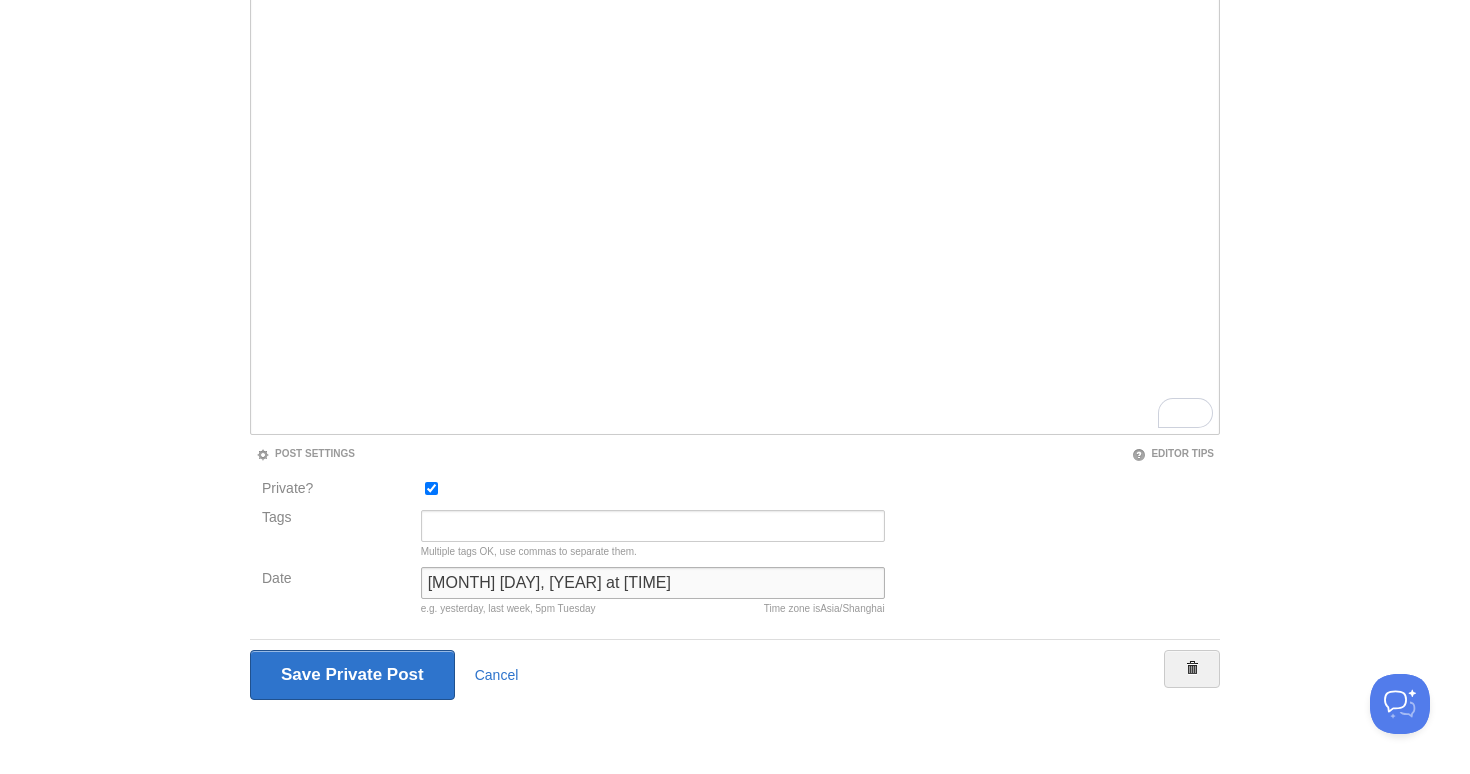 click on "August 5, 2025 at 3:47 PM" at bounding box center (653, 583) 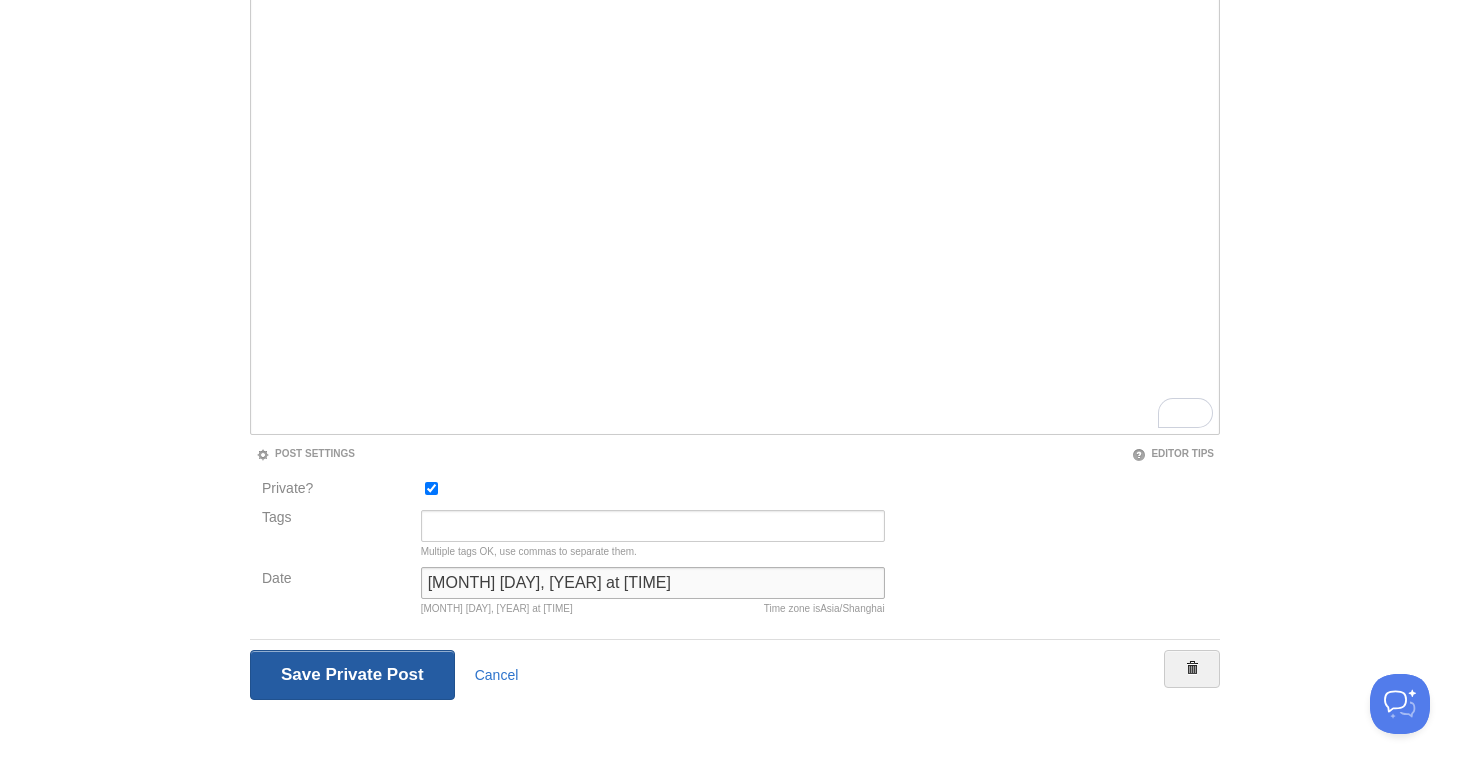 type on "May 5, 2025 at 3:47 PM" 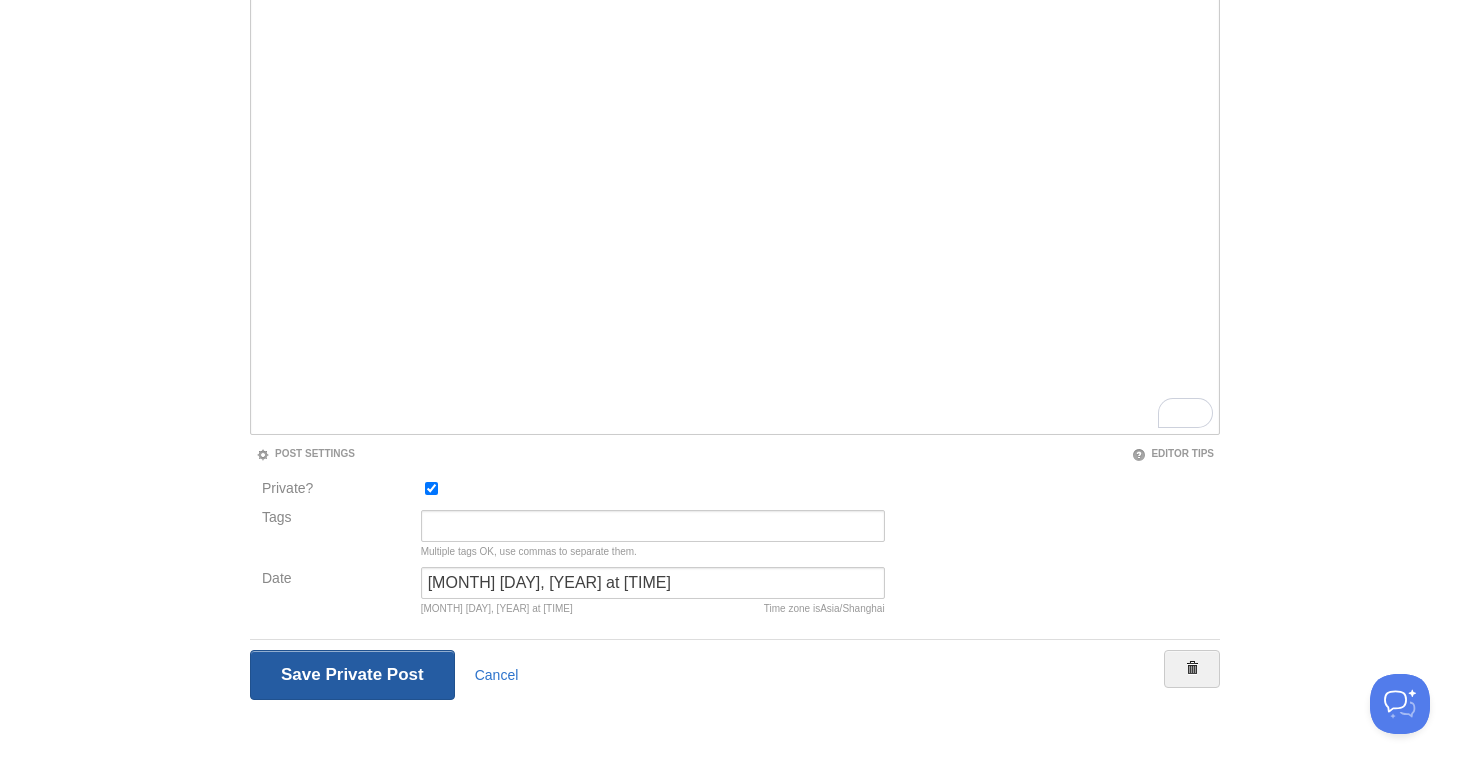 click on "Save and Publish" at bounding box center [352, 675] 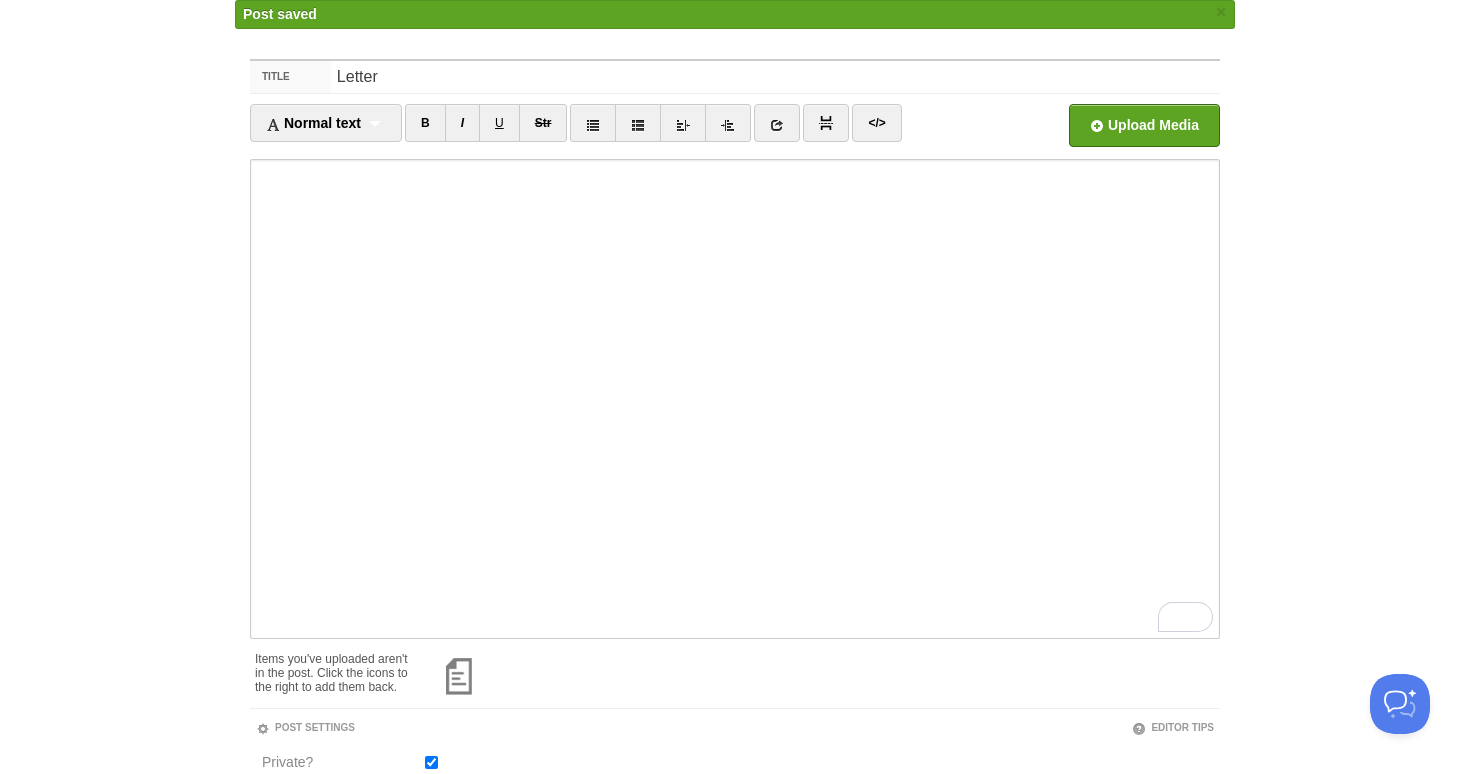 scroll, scrollTop: 0, scrollLeft: 0, axis: both 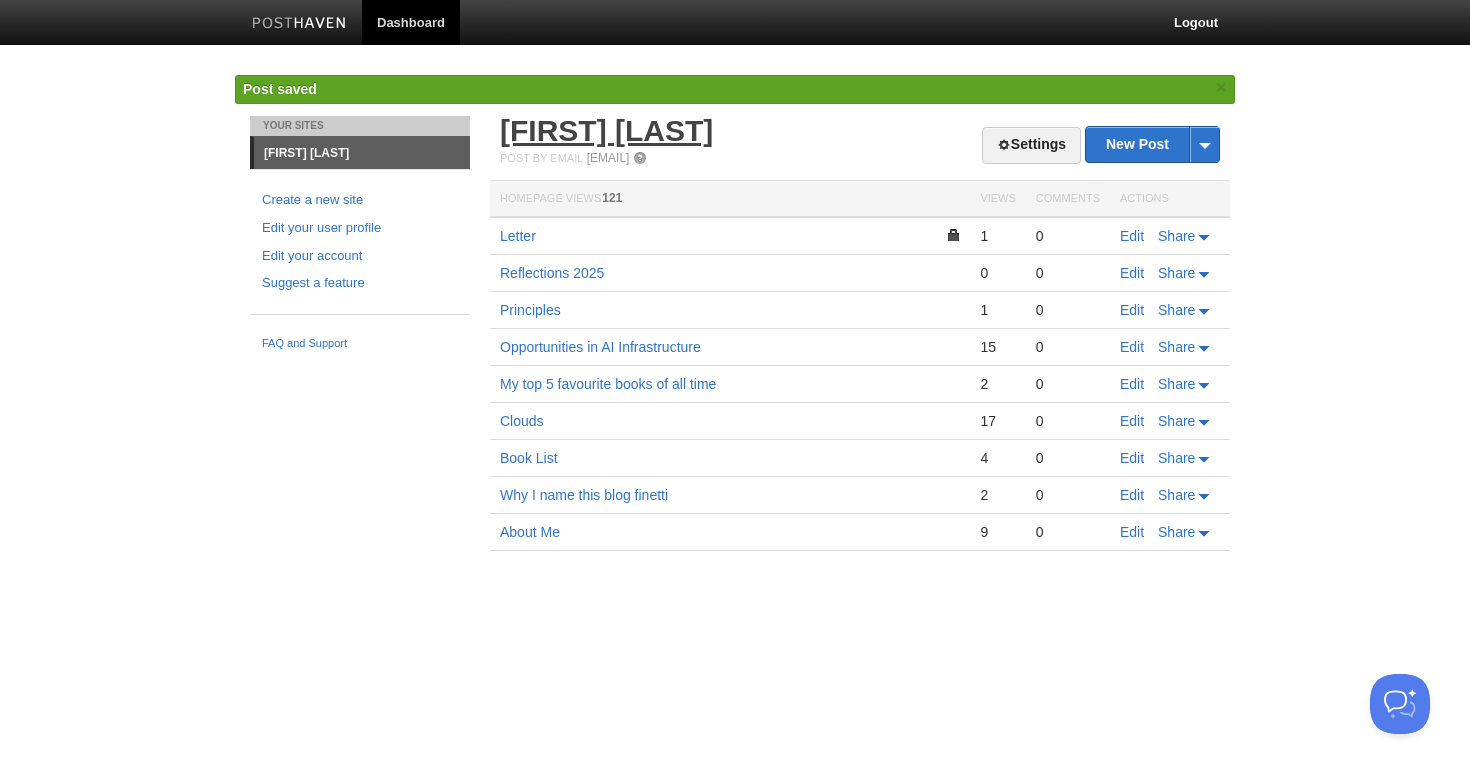 click on "[FIRST] [LAST]" at bounding box center [606, 130] 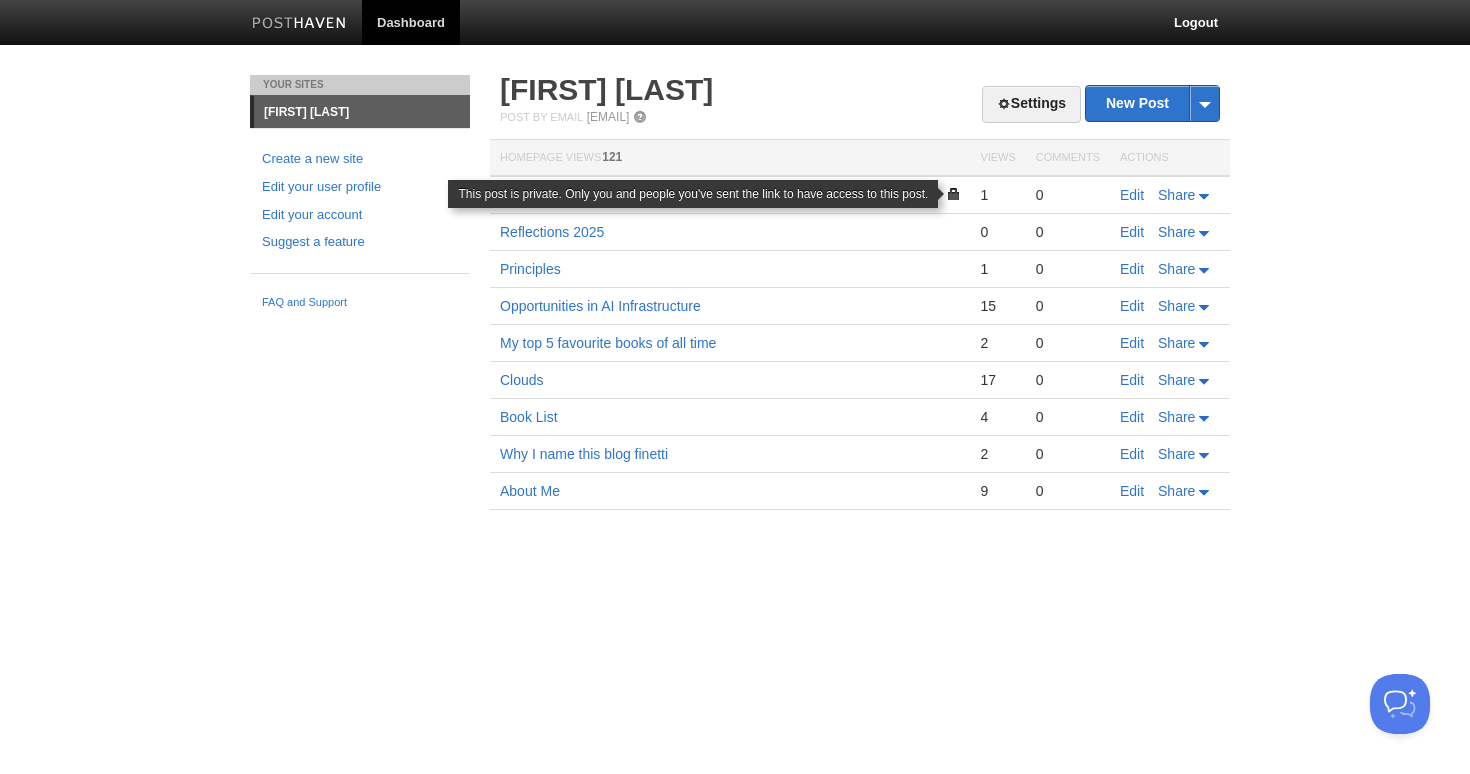 click at bounding box center [953, 194] 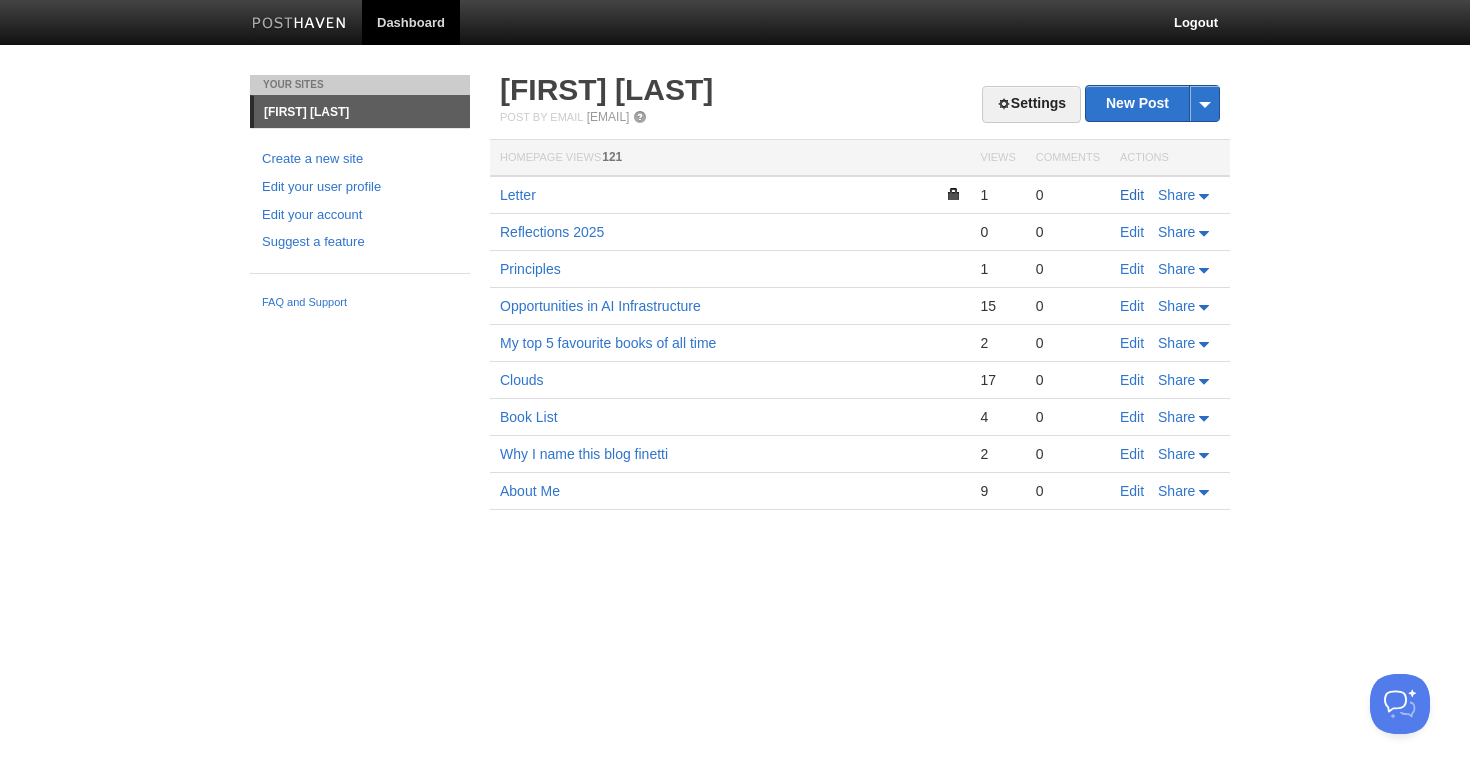 click on "Edit" at bounding box center (1132, 195) 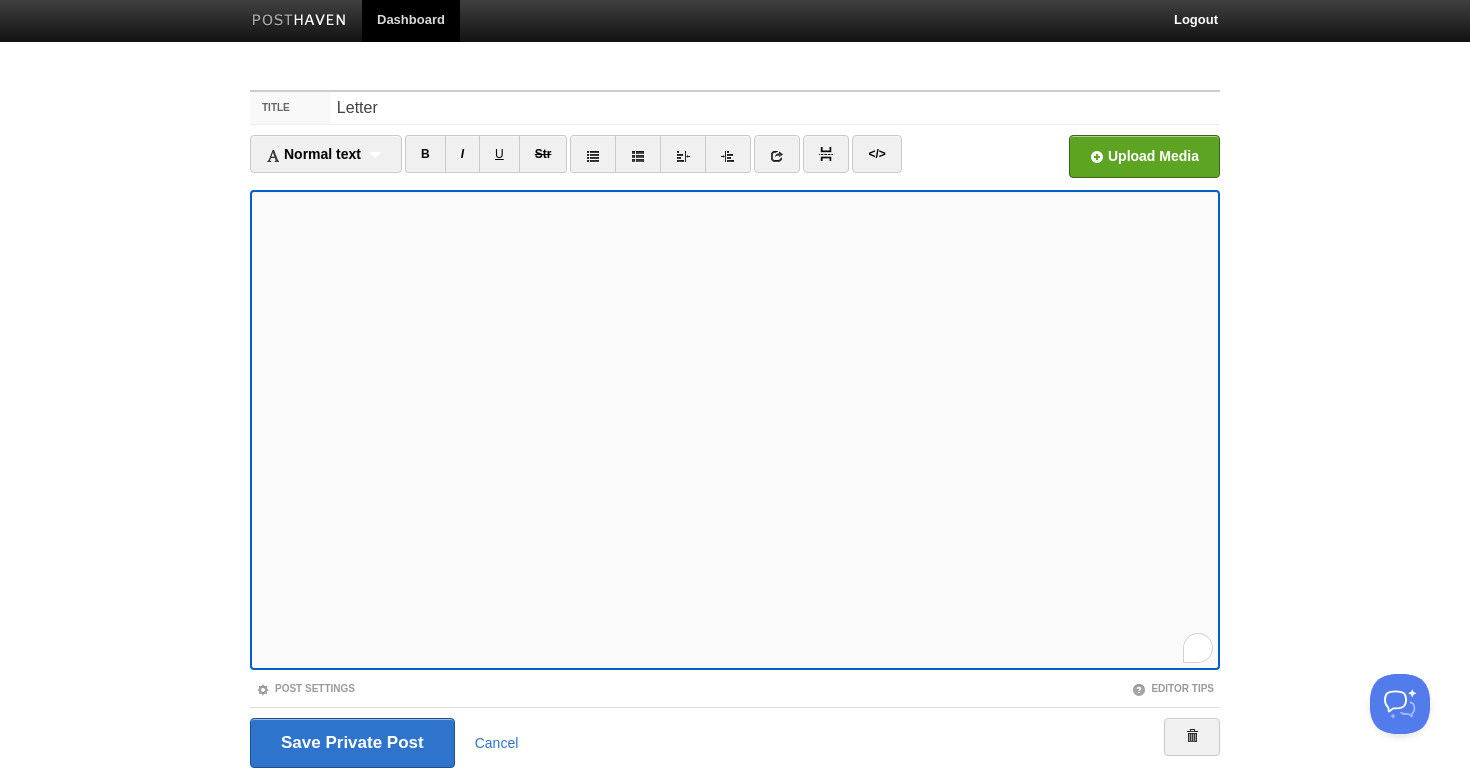 scroll, scrollTop: 71, scrollLeft: 0, axis: vertical 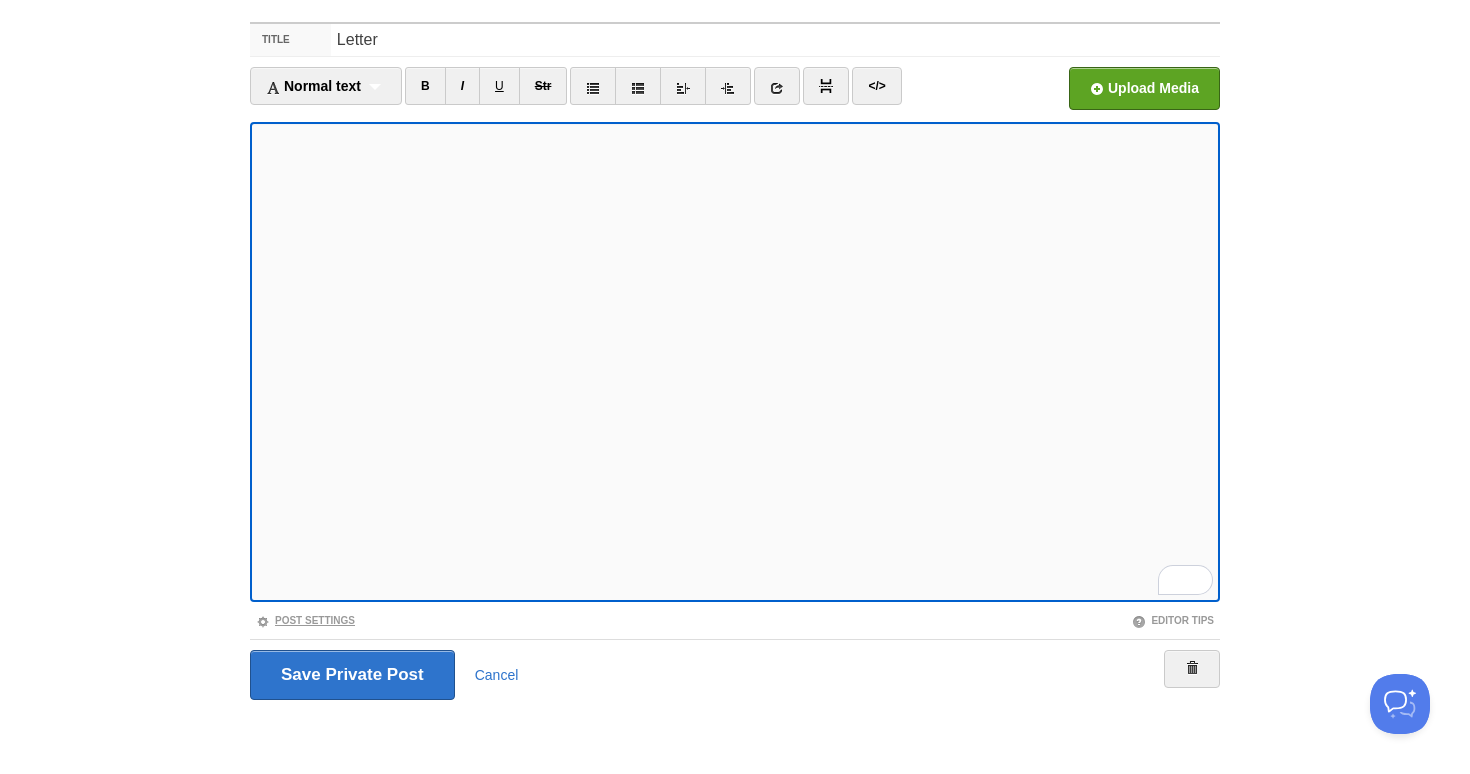 click on "Post Settings" at bounding box center (305, 620) 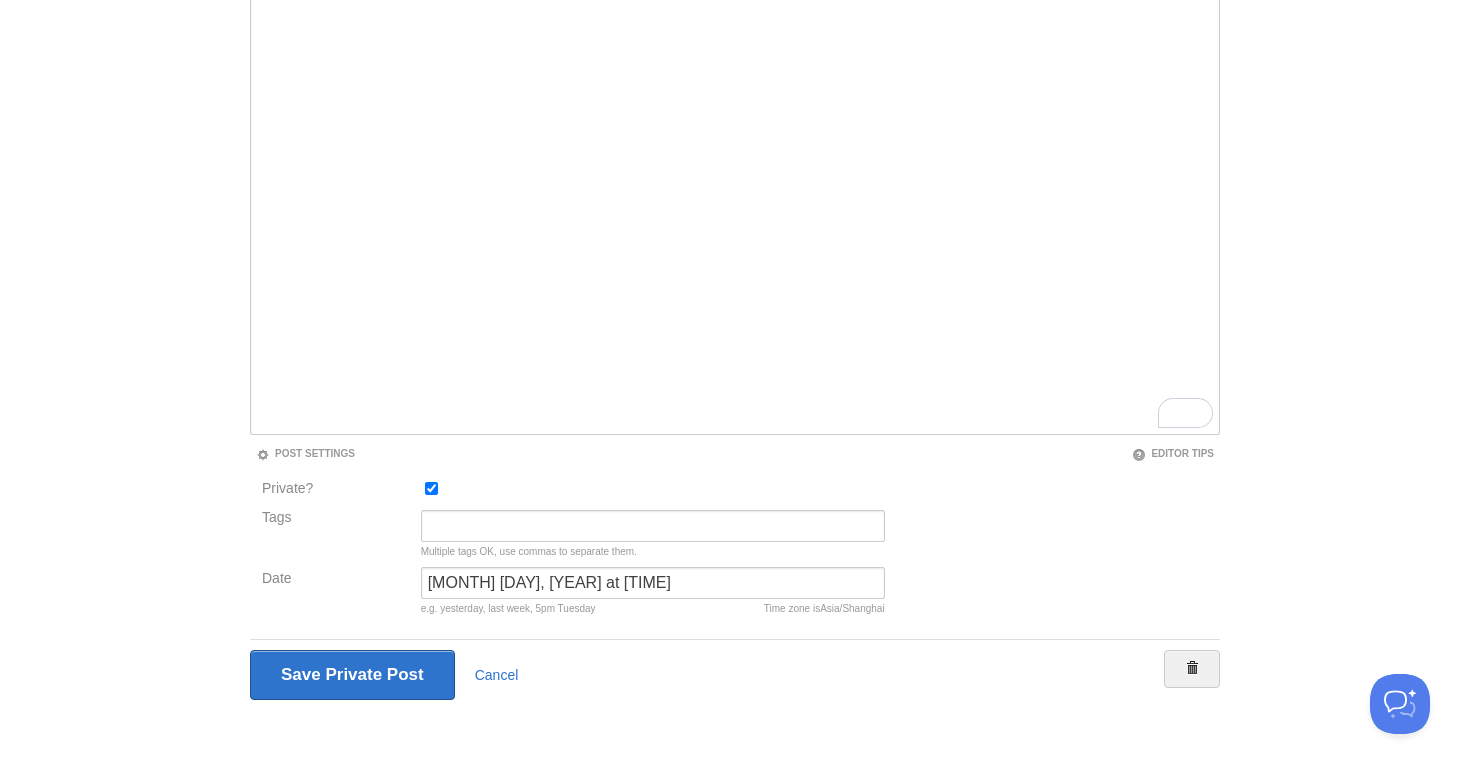scroll, scrollTop: 0, scrollLeft: 0, axis: both 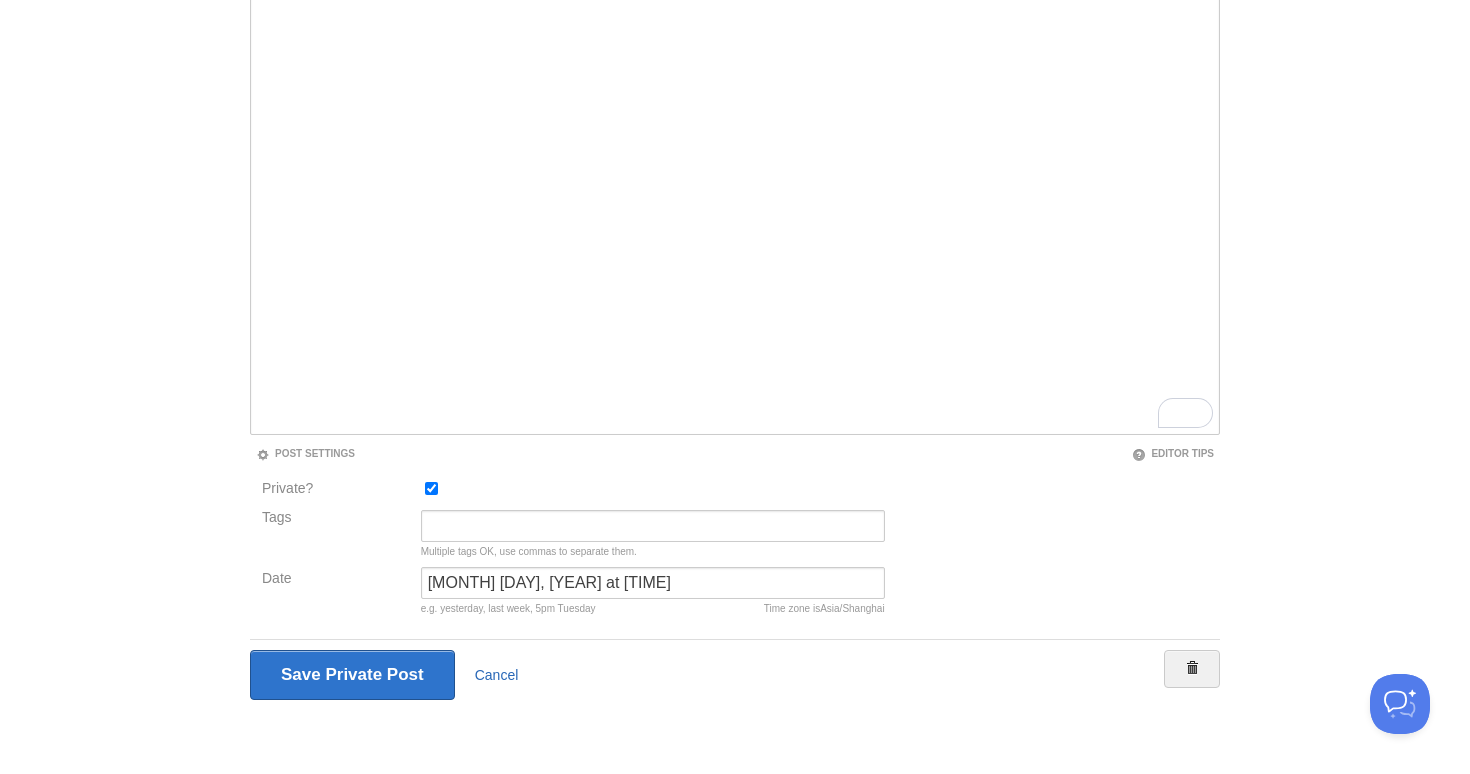 click on "Cancel" at bounding box center (497, 675) 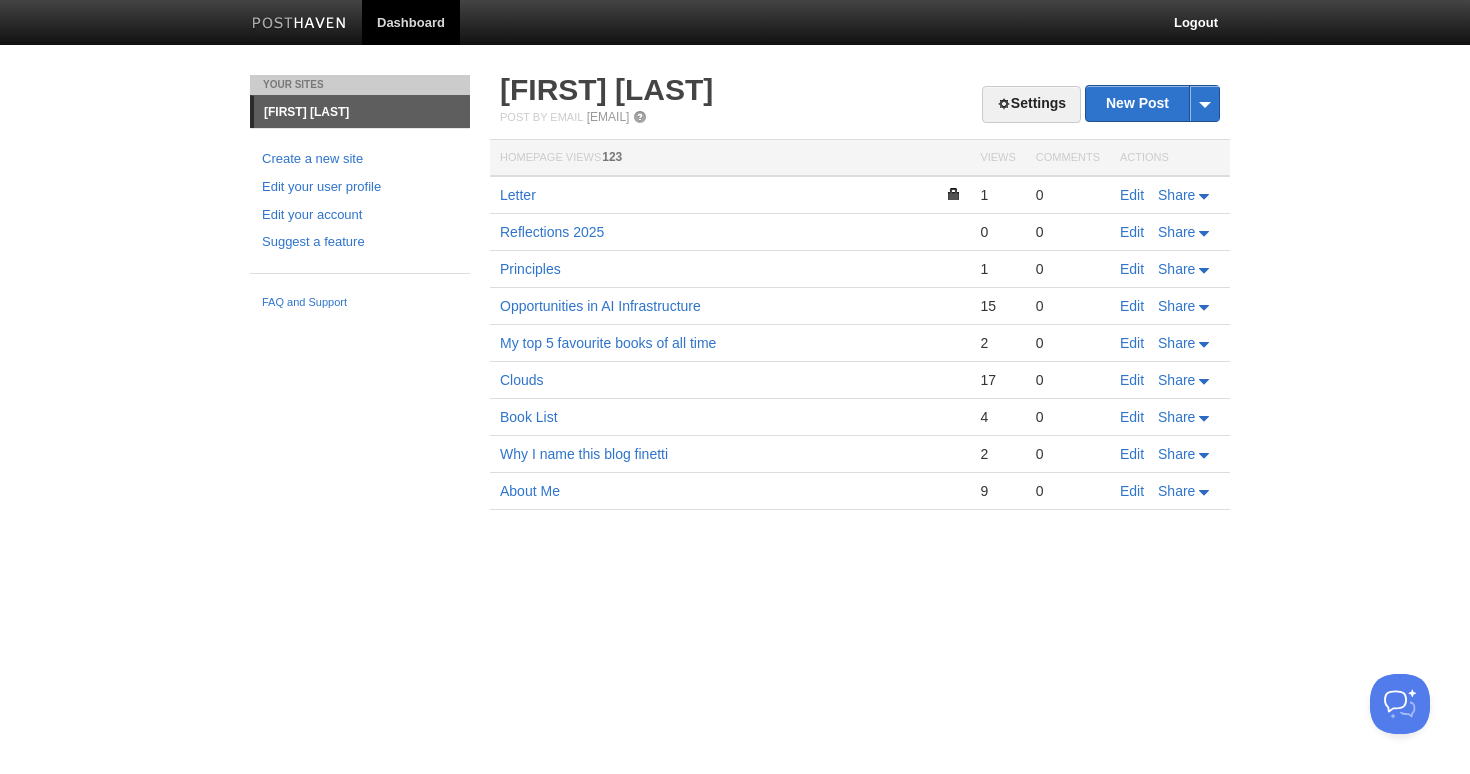 scroll, scrollTop: 0, scrollLeft: 0, axis: both 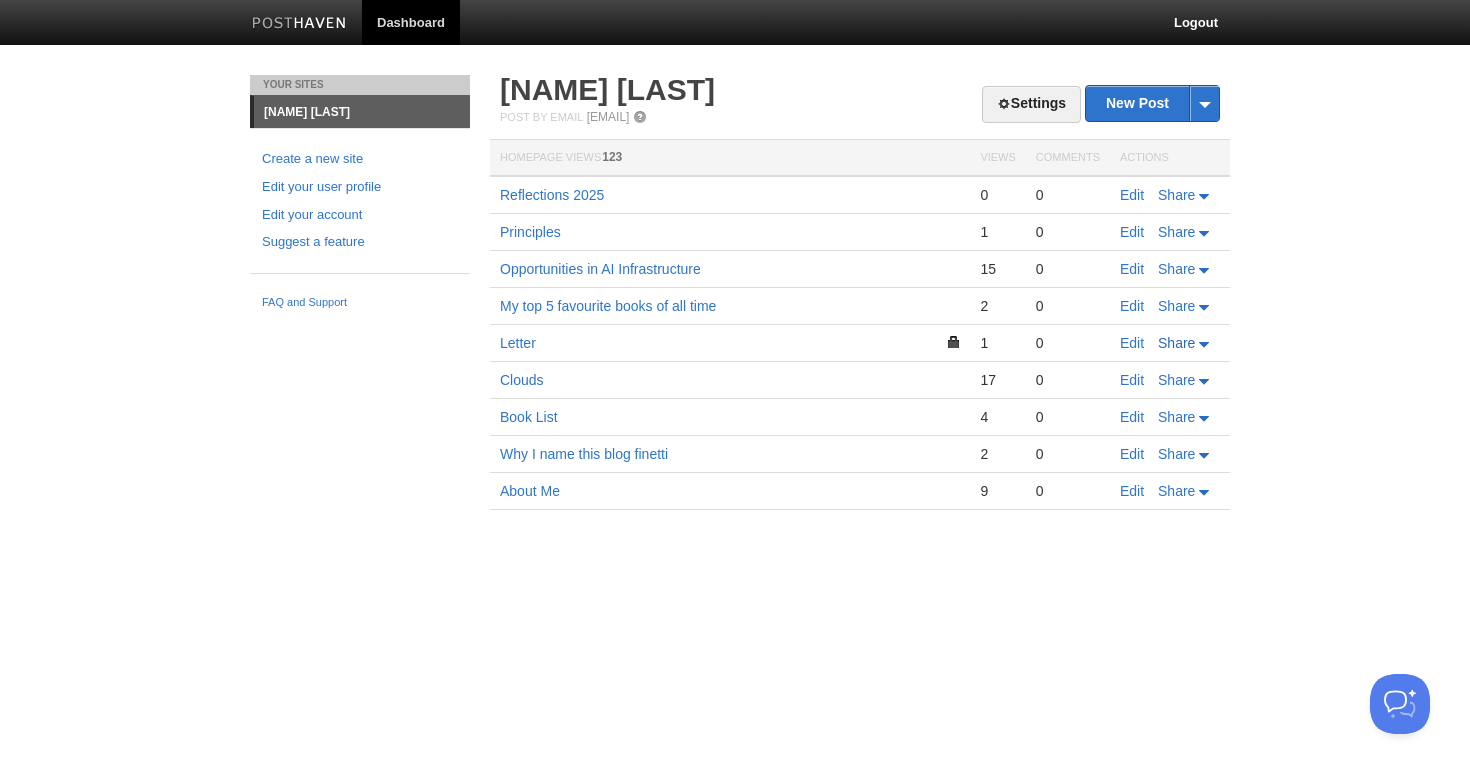 click on "Share" at bounding box center [1176, 343] 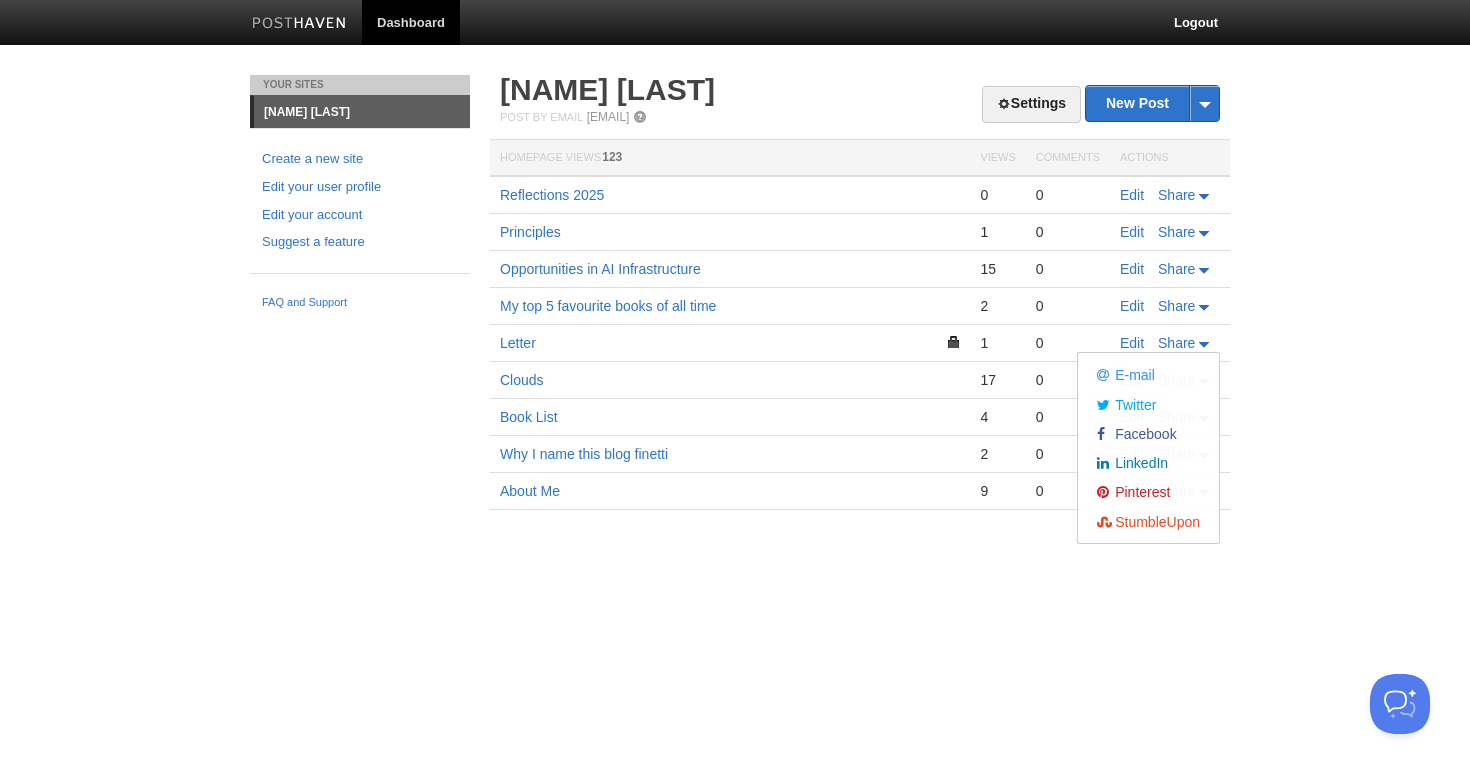 click on "Dashboard
Logout
Your Sites [NAME] [LAST]
Create a new site
Edit your user profile
Edit your account
Suggest a feature
FAQ and Support
Settings
New Post
by Web
by Email
[NAME] [LAST]
Post by Email
[EMAIL]
Homepage Views
123
Views
Comments
Actions
Reflections [YEAR]
0
0
Edit
Share
Principles
1" at bounding box center (735, 284) 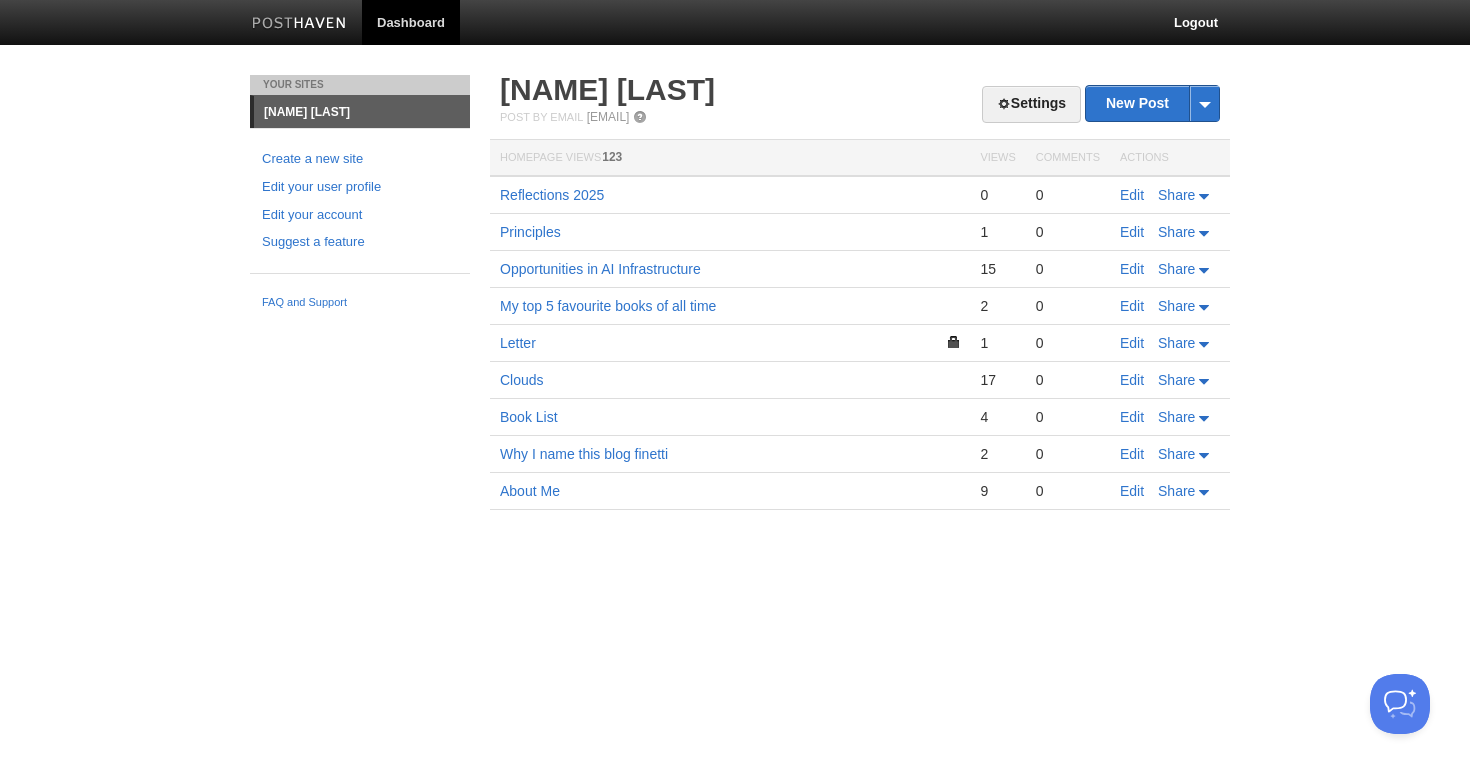 click on "Letter" at bounding box center [730, 343] 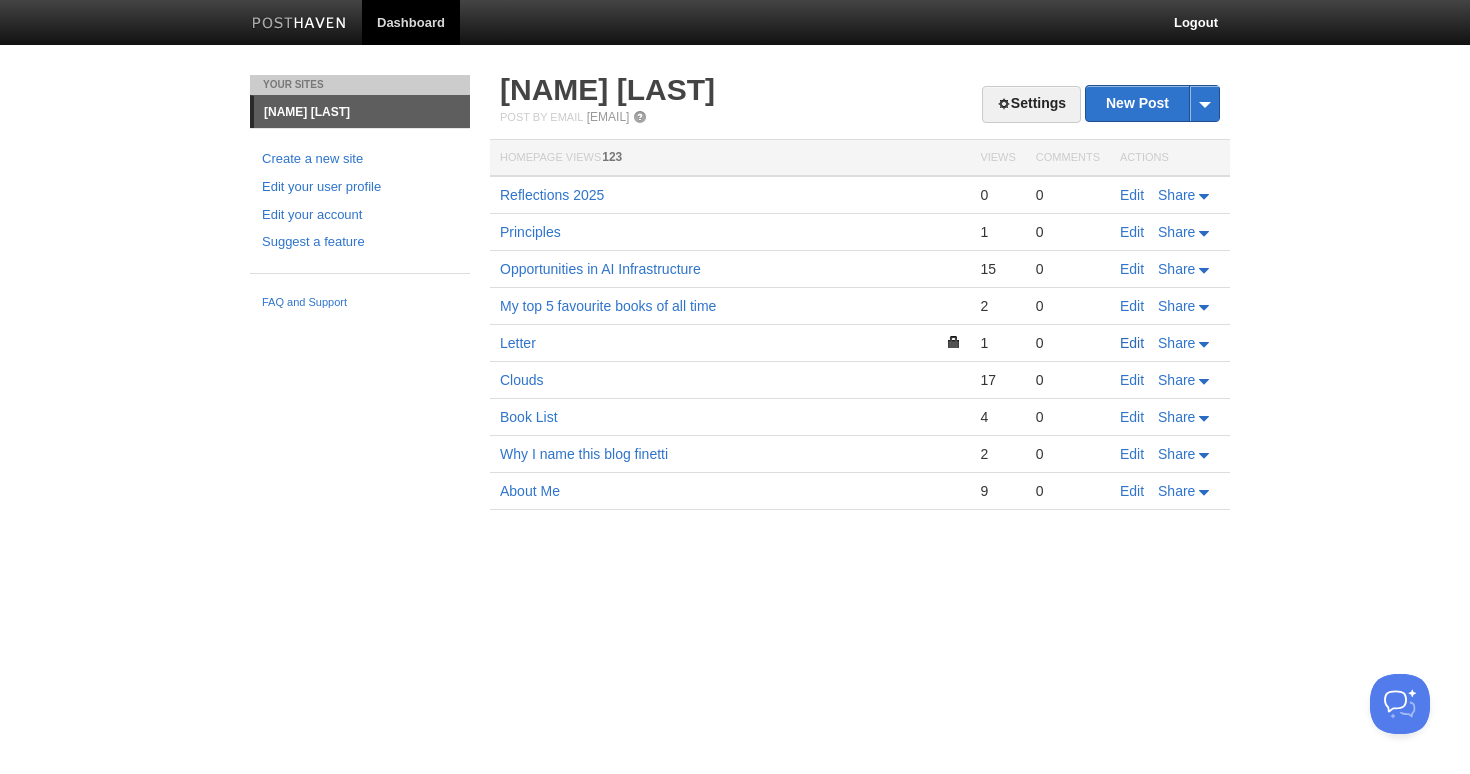 click on "Edit" at bounding box center [1132, 343] 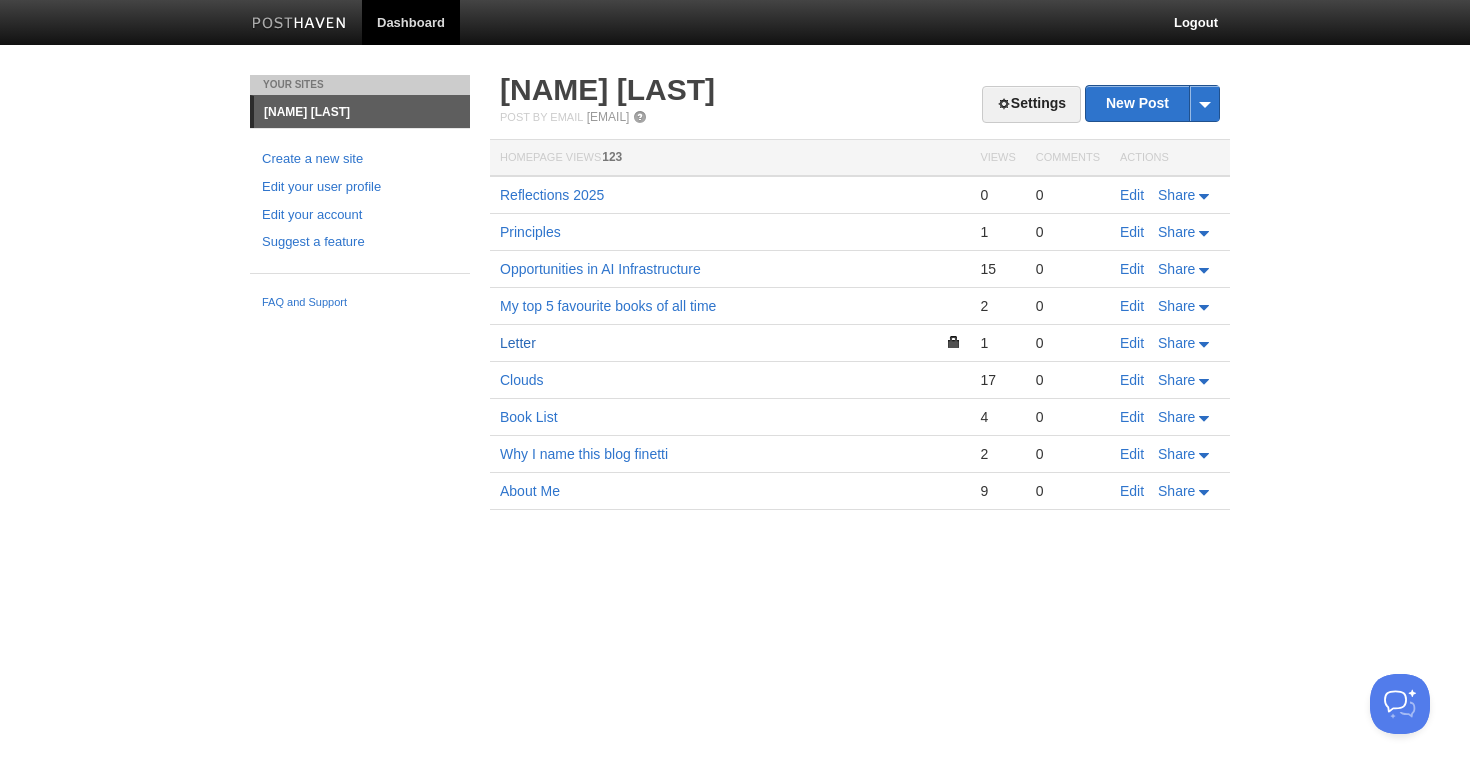 click on "Letter" at bounding box center [518, 343] 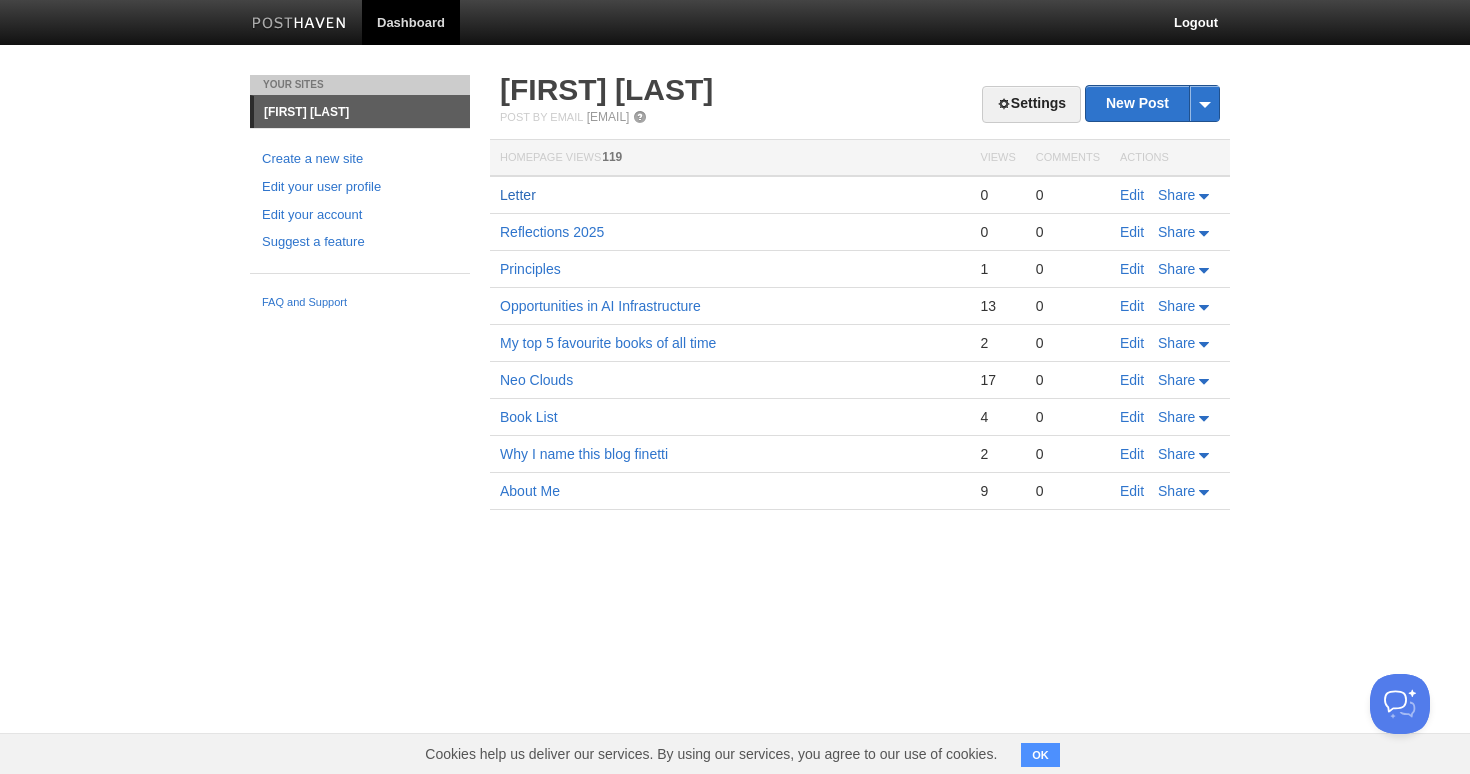 scroll, scrollTop: 0, scrollLeft: 0, axis: both 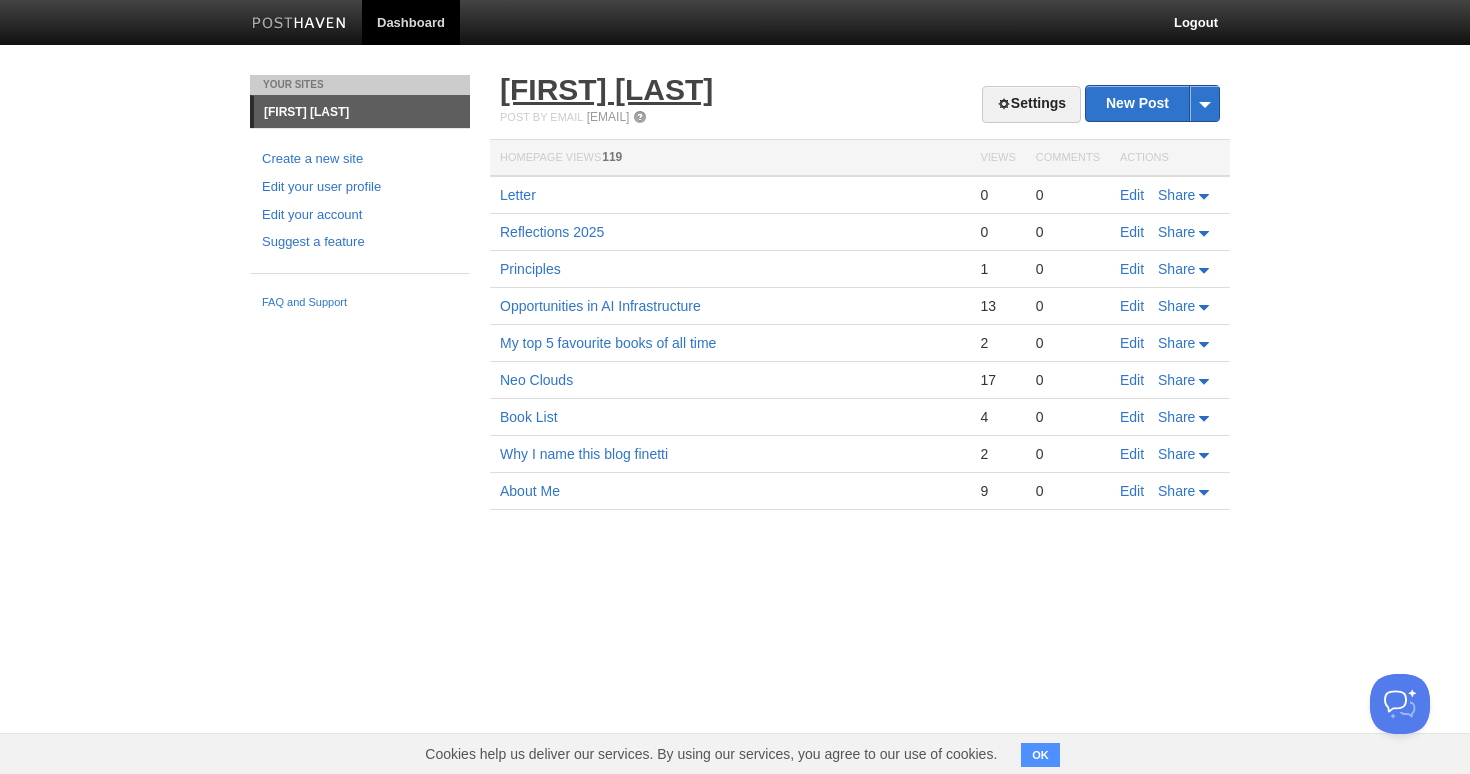 click on "Tiffany [NAME]" at bounding box center [606, 89] 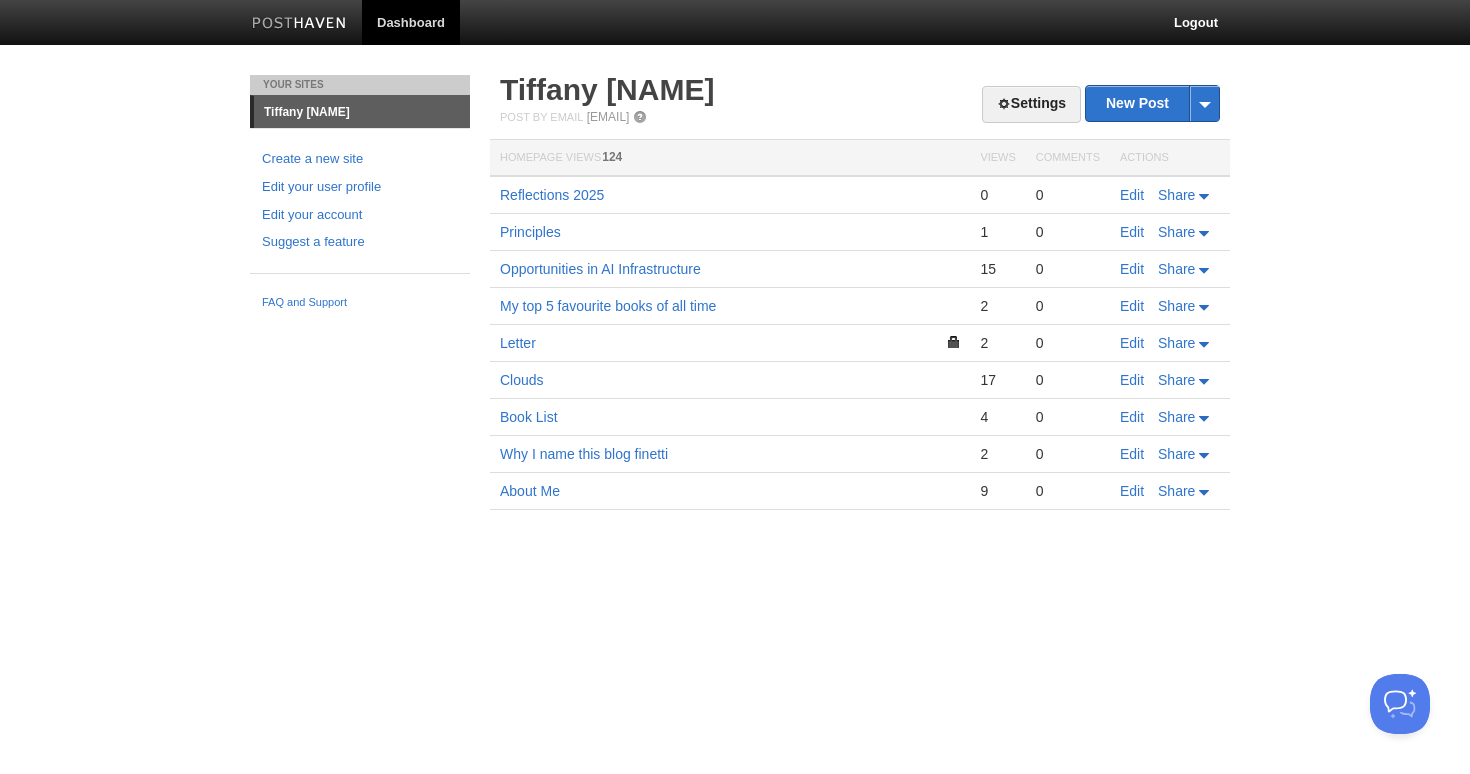 scroll, scrollTop: 0, scrollLeft: 0, axis: both 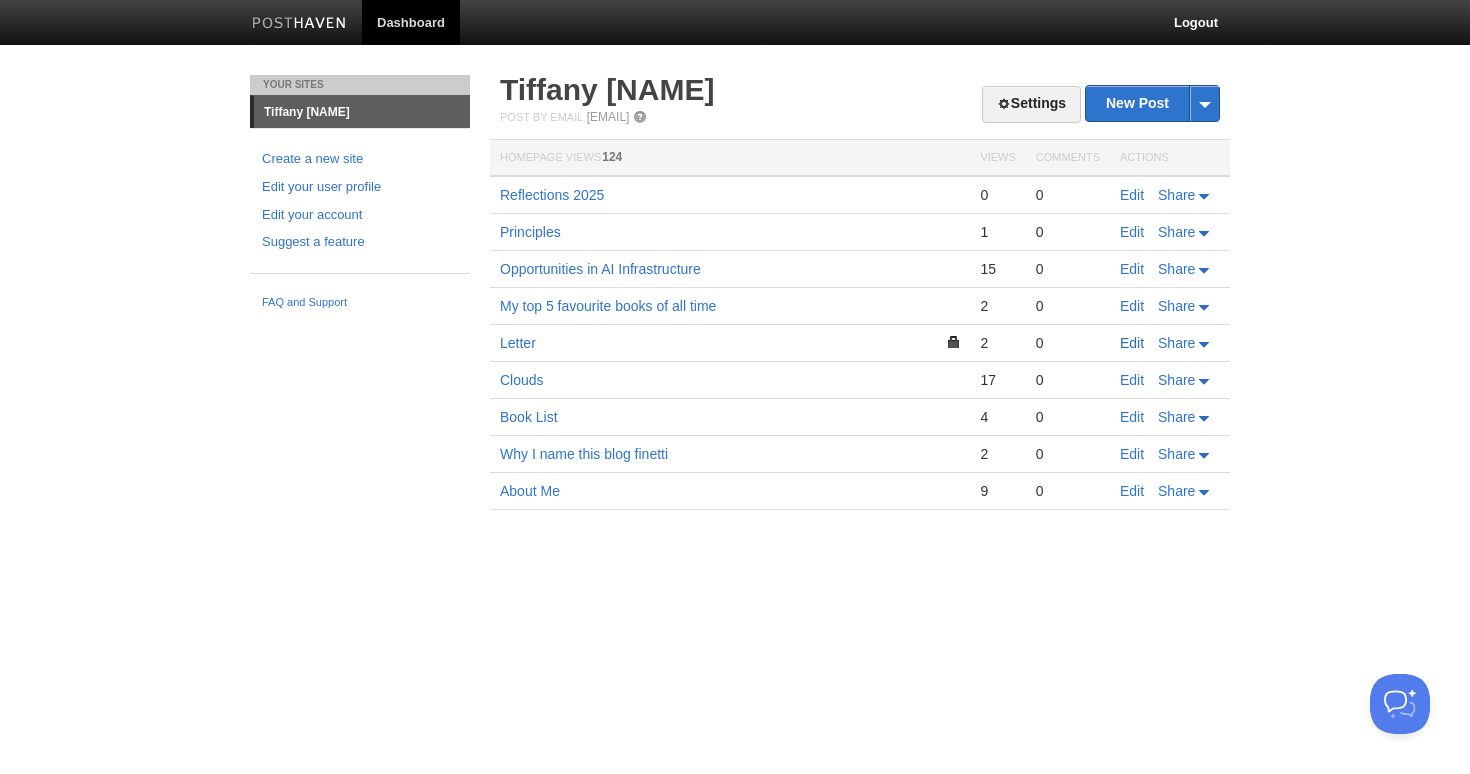 click on "Edit" at bounding box center (1132, 343) 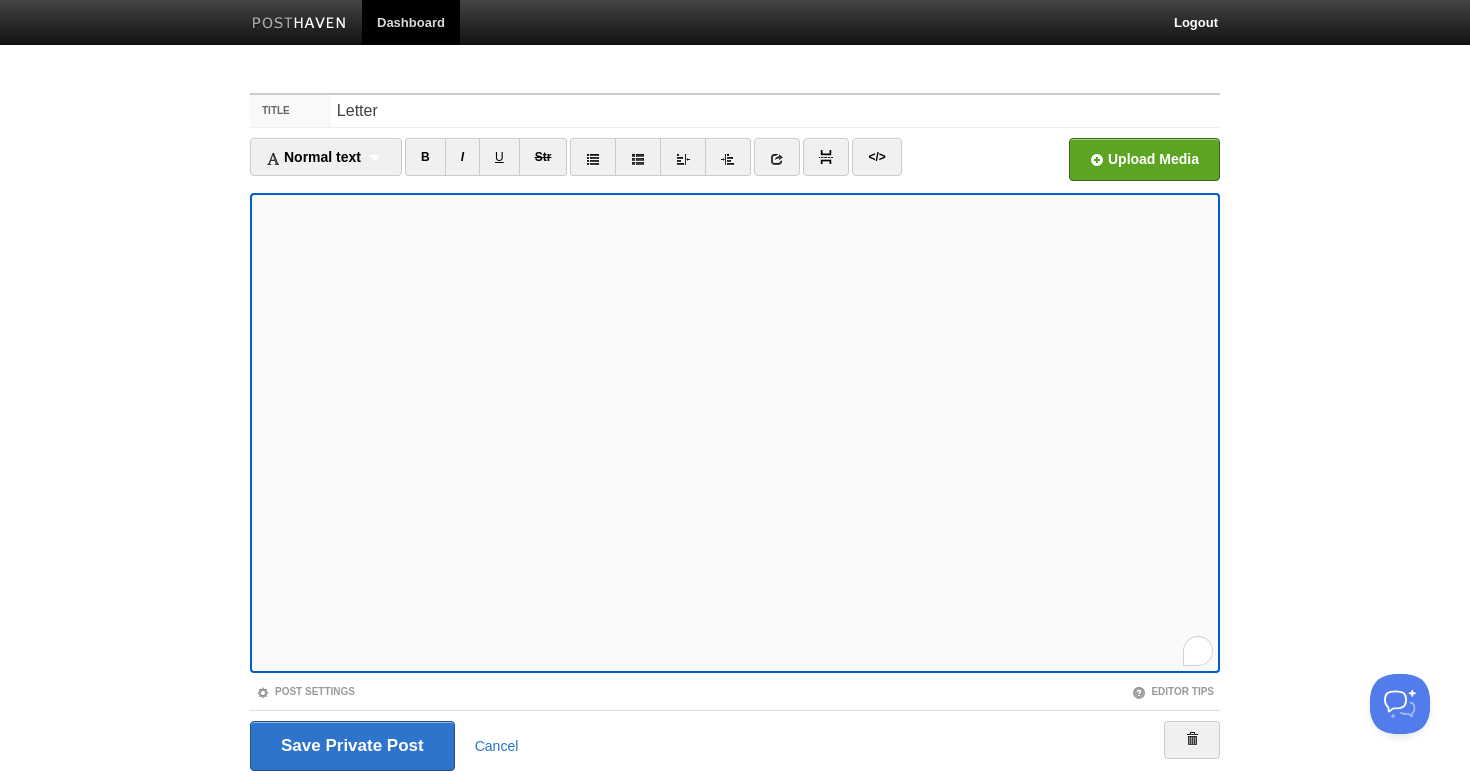 scroll, scrollTop: 71, scrollLeft: 0, axis: vertical 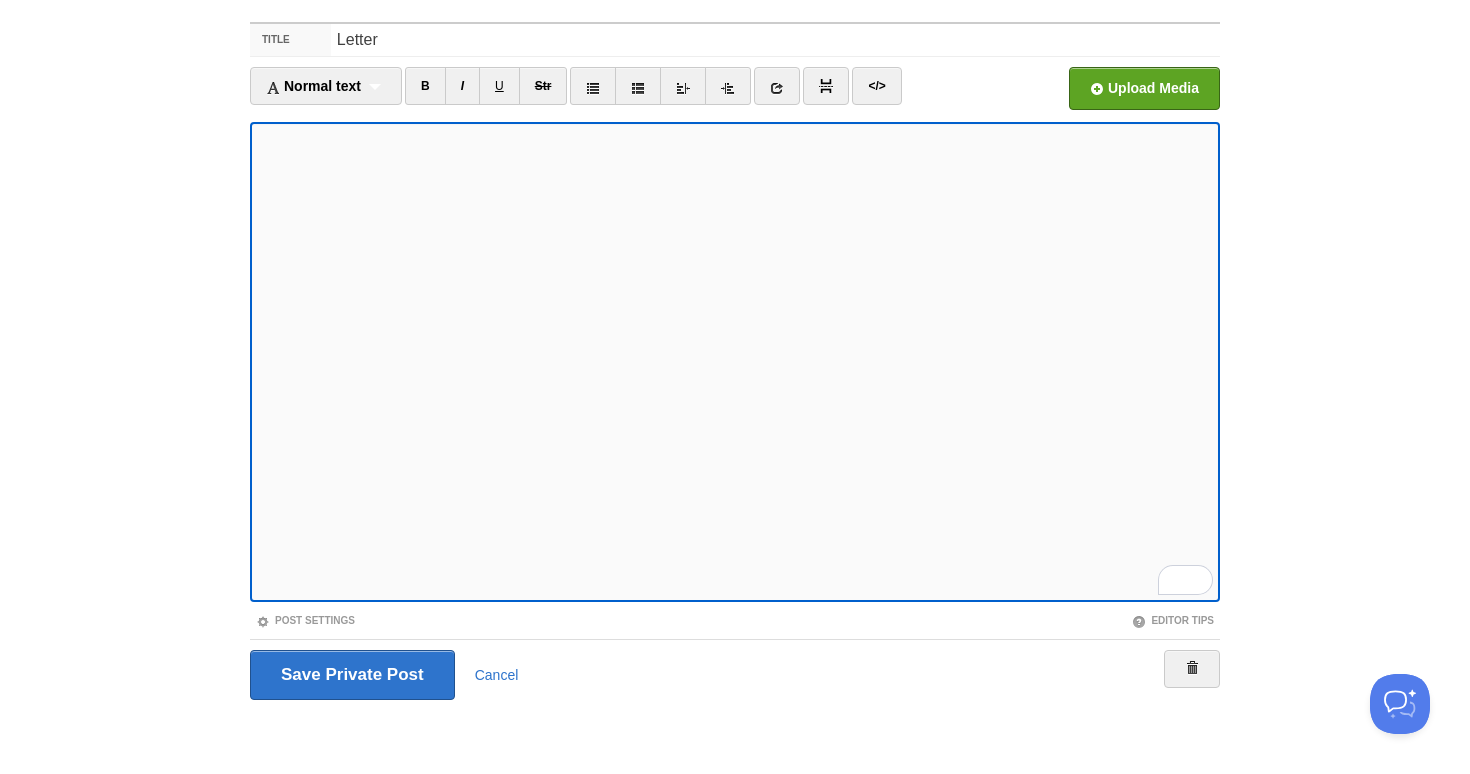 click on "Post Settings" at bounding box center (492, 620) 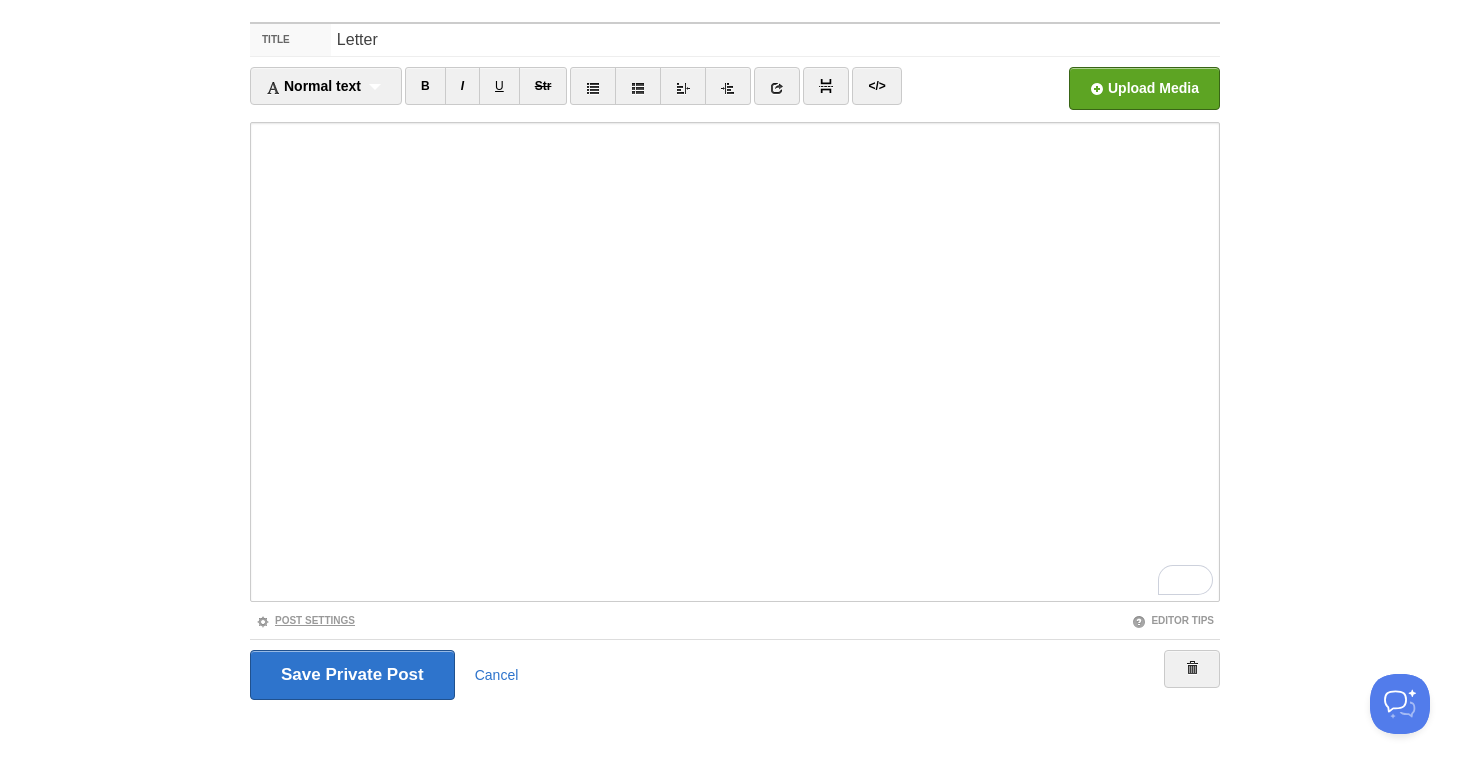 click on "Post Settings" at bounding box center (305, 620) 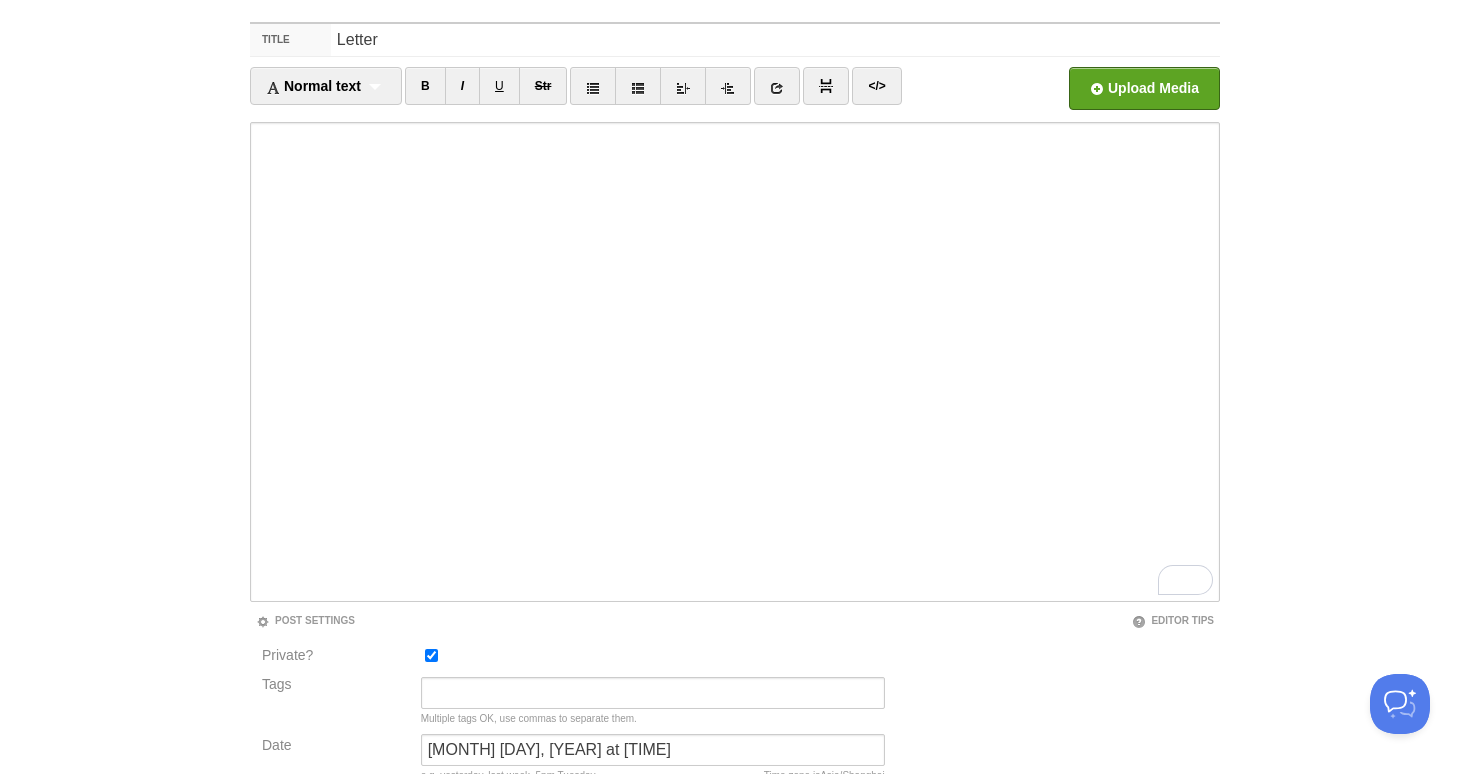 click at bounding box center [653, 660] 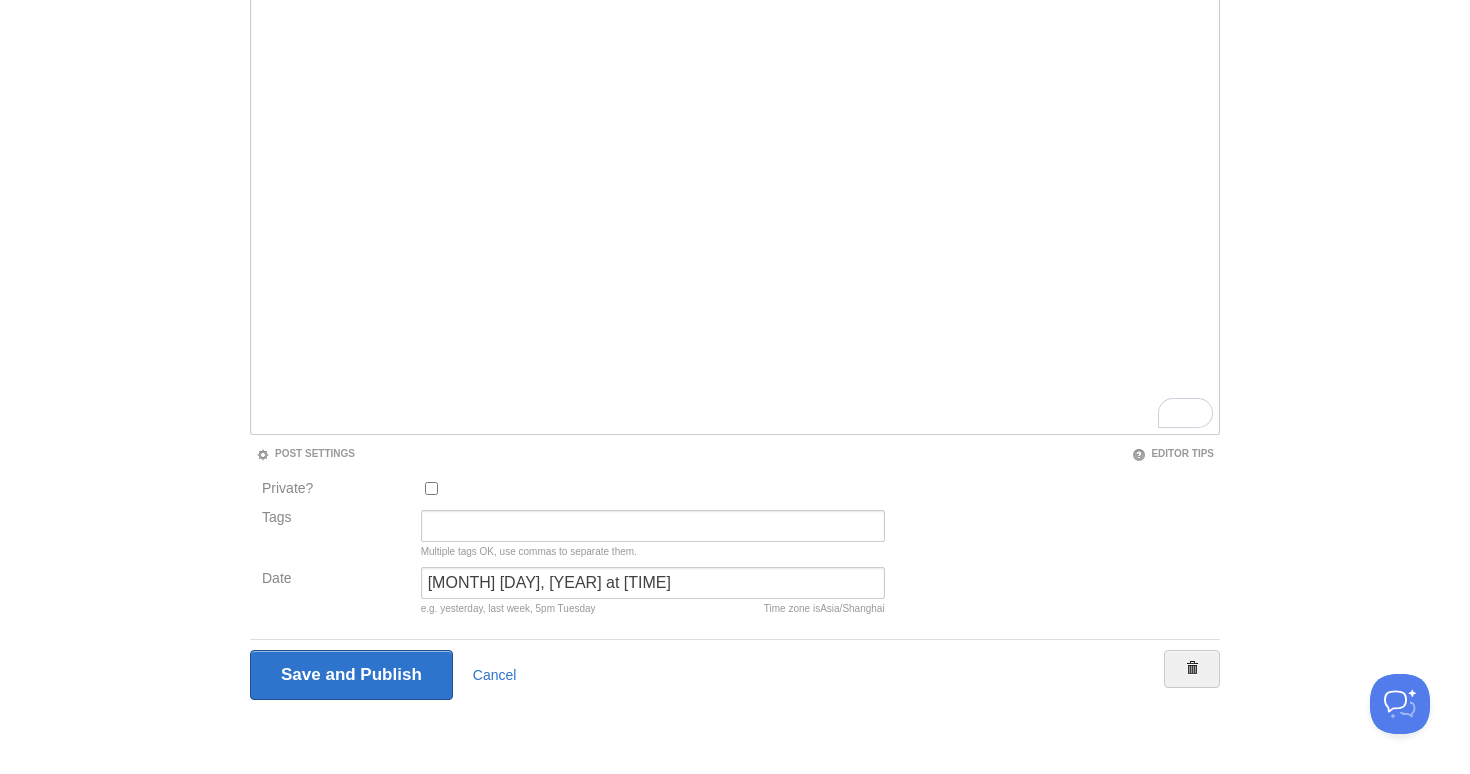 scroll, scrollTop: 0, scrollLeft: 0, axis: both 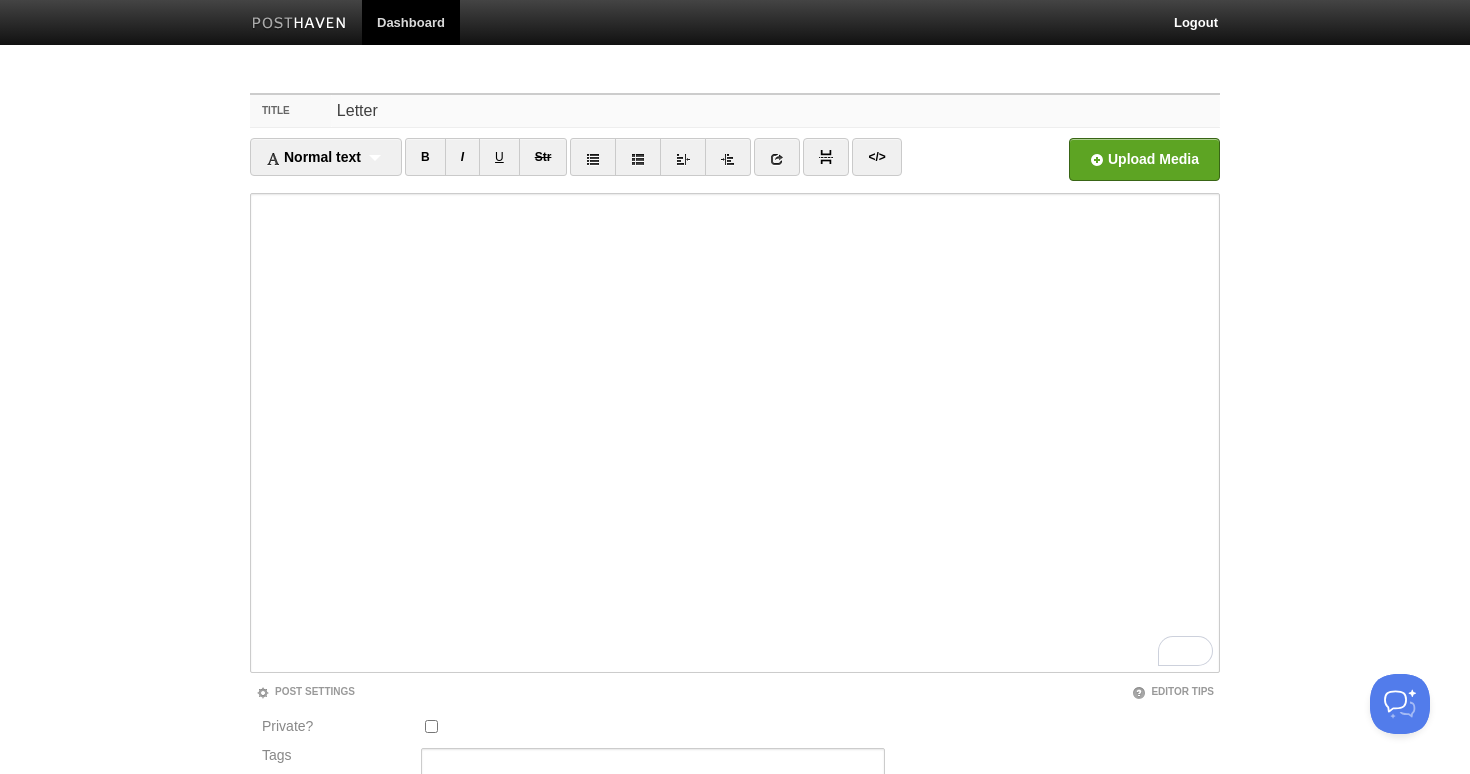drag, startPoint x: 389, startPoint y: 111, endPoint x: 271, endPoint y: 109, distance: 118.016945 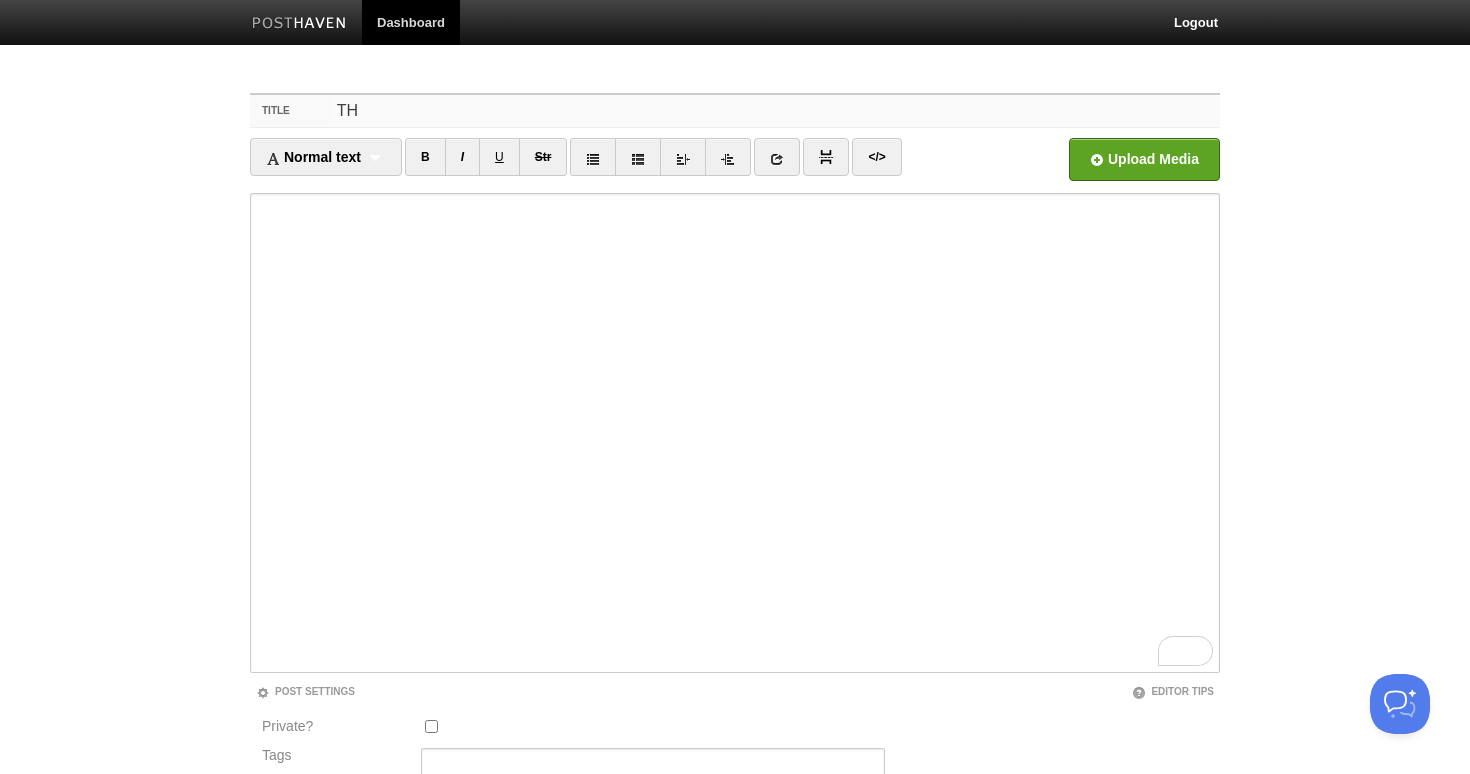 type on "T" 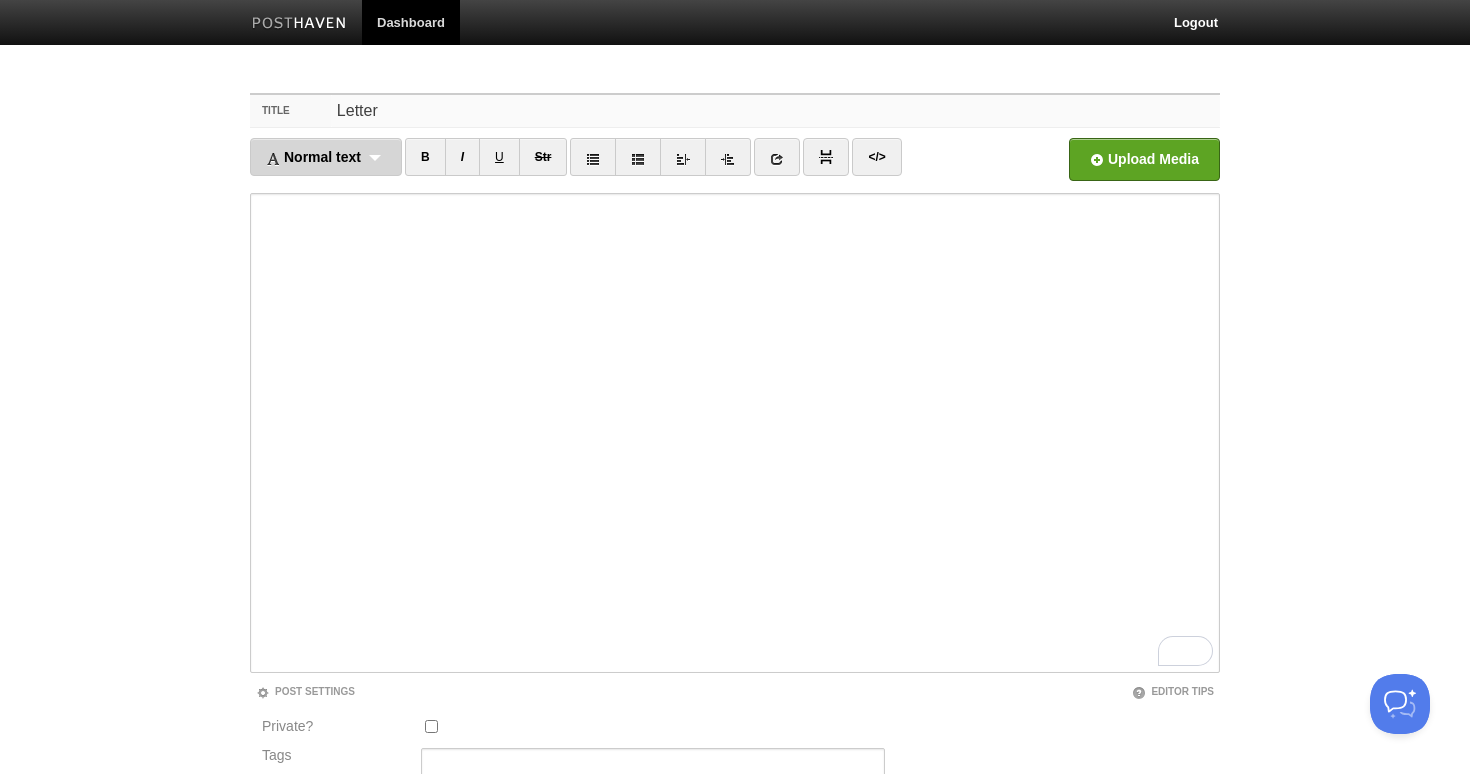 type on "Letter" 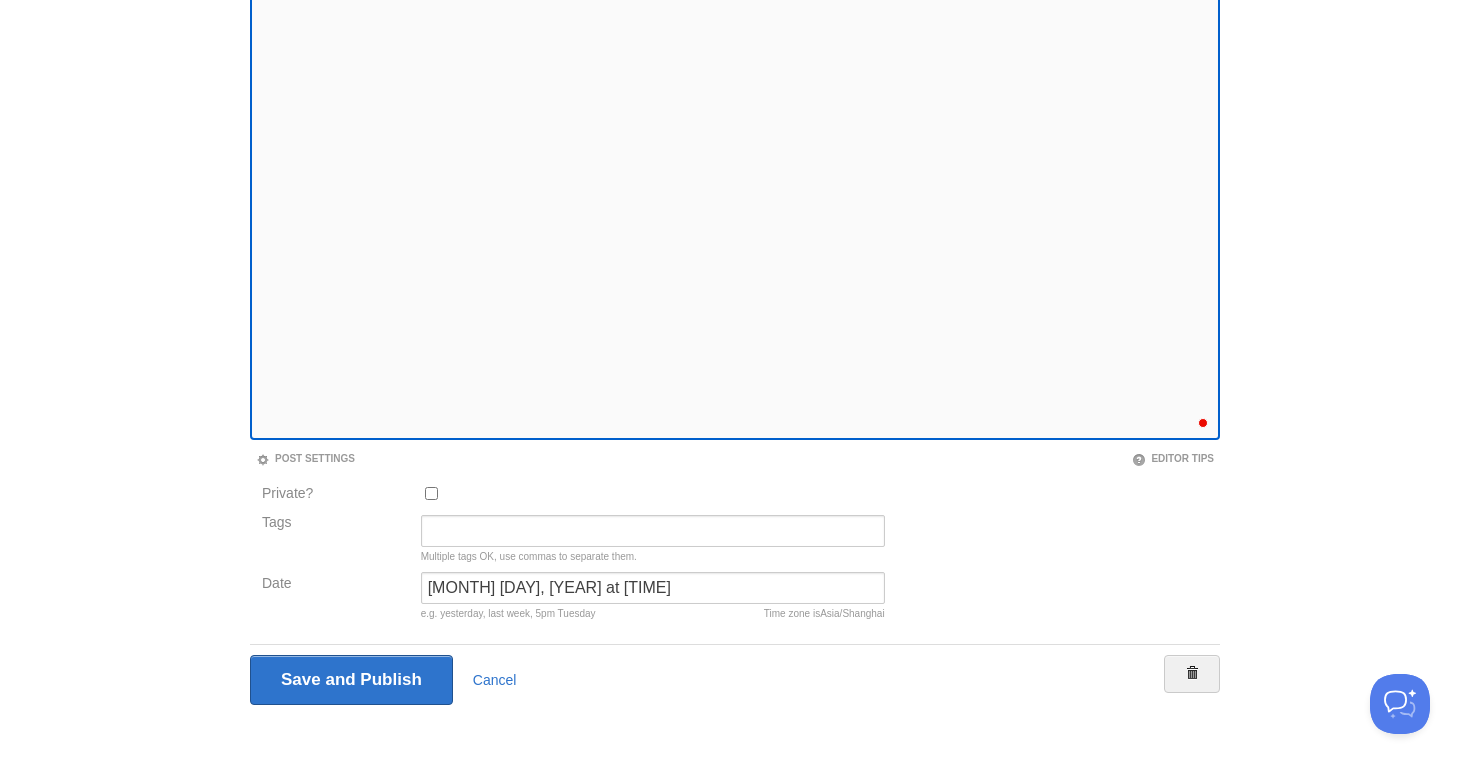 scroll, scrollTop: 238, scrollLeft: 0, axis: vertical 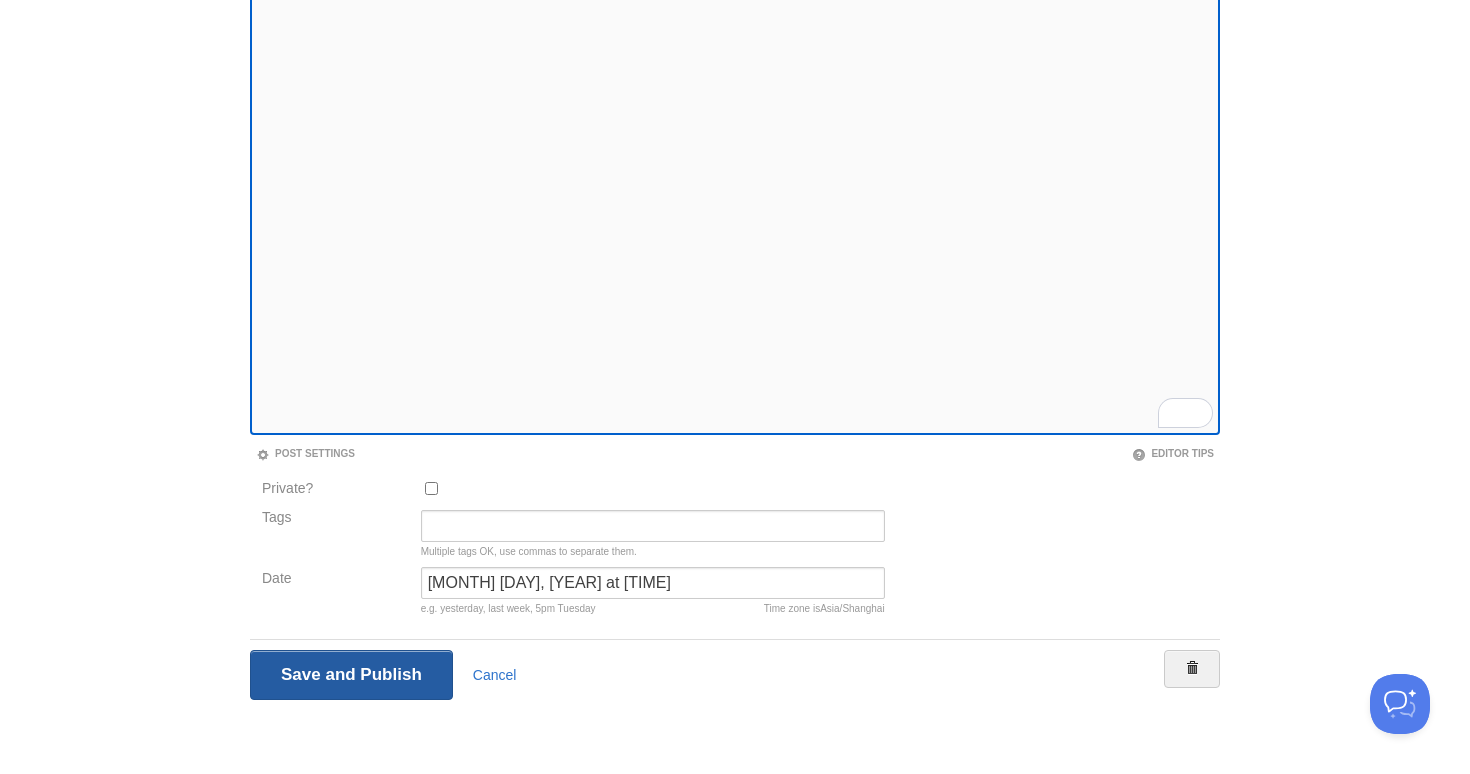 click on "Save and Publish" at bounding box center [351, 675] 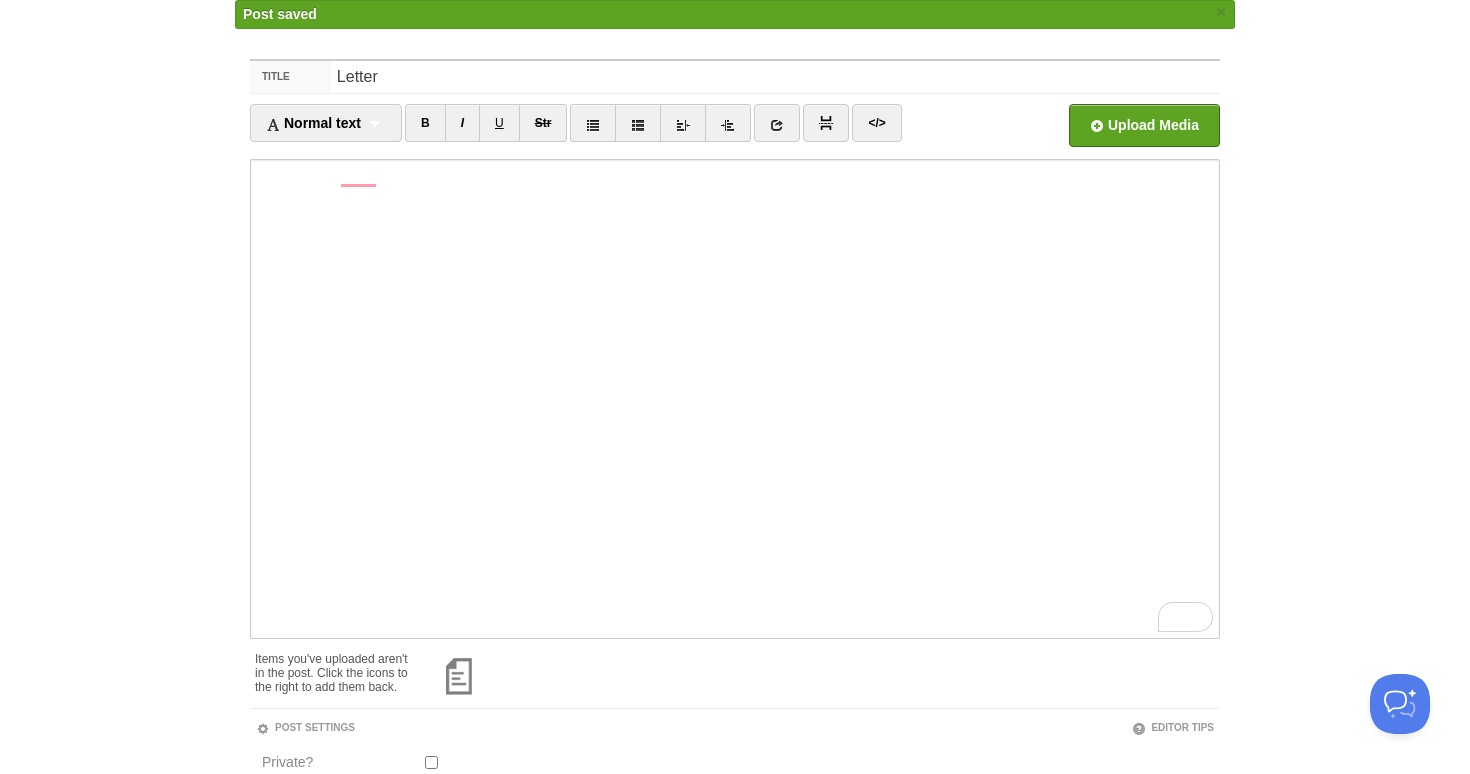 scroll, scrollTop: 0, scrollLeft: 0, axis: both 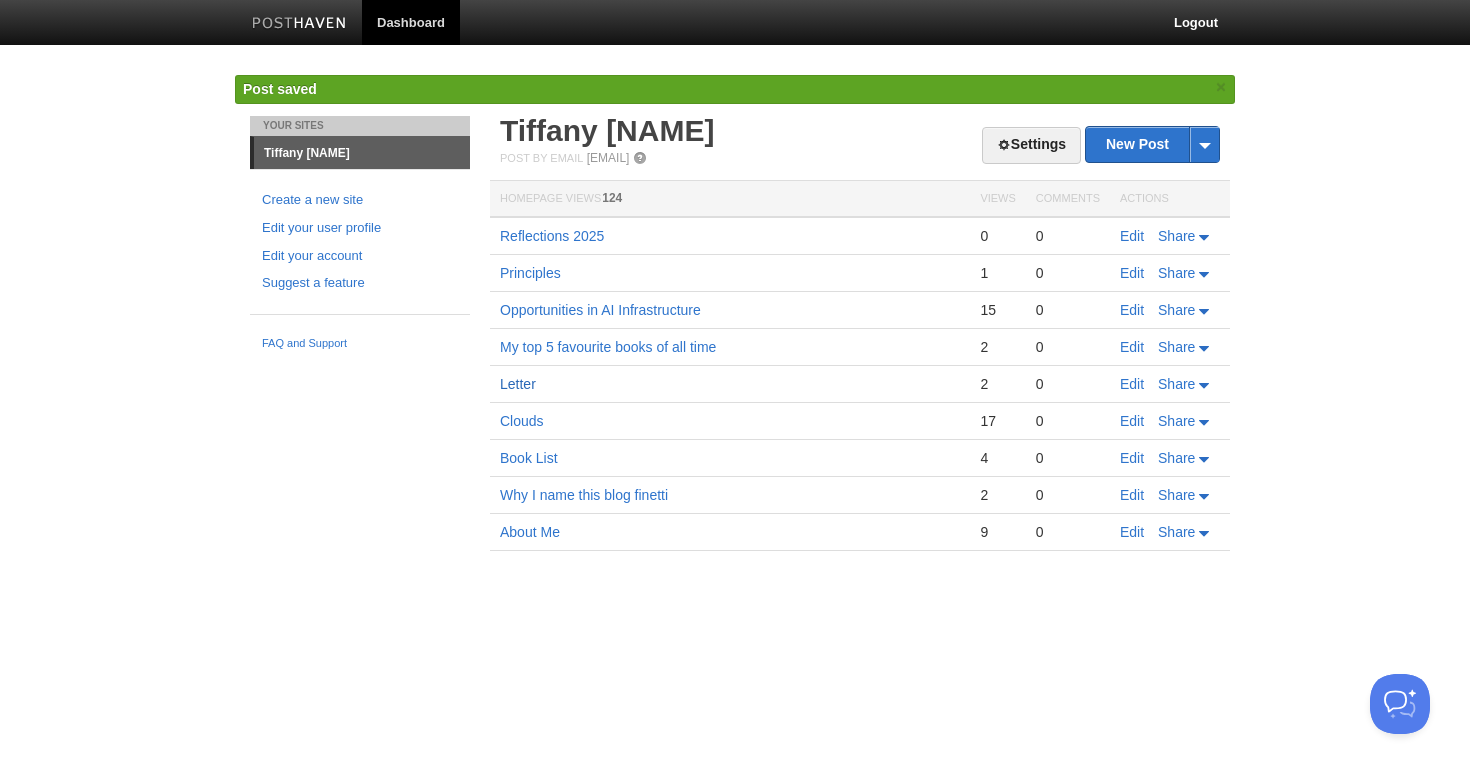 click on "Letter" at bounding box center [518, 384] 